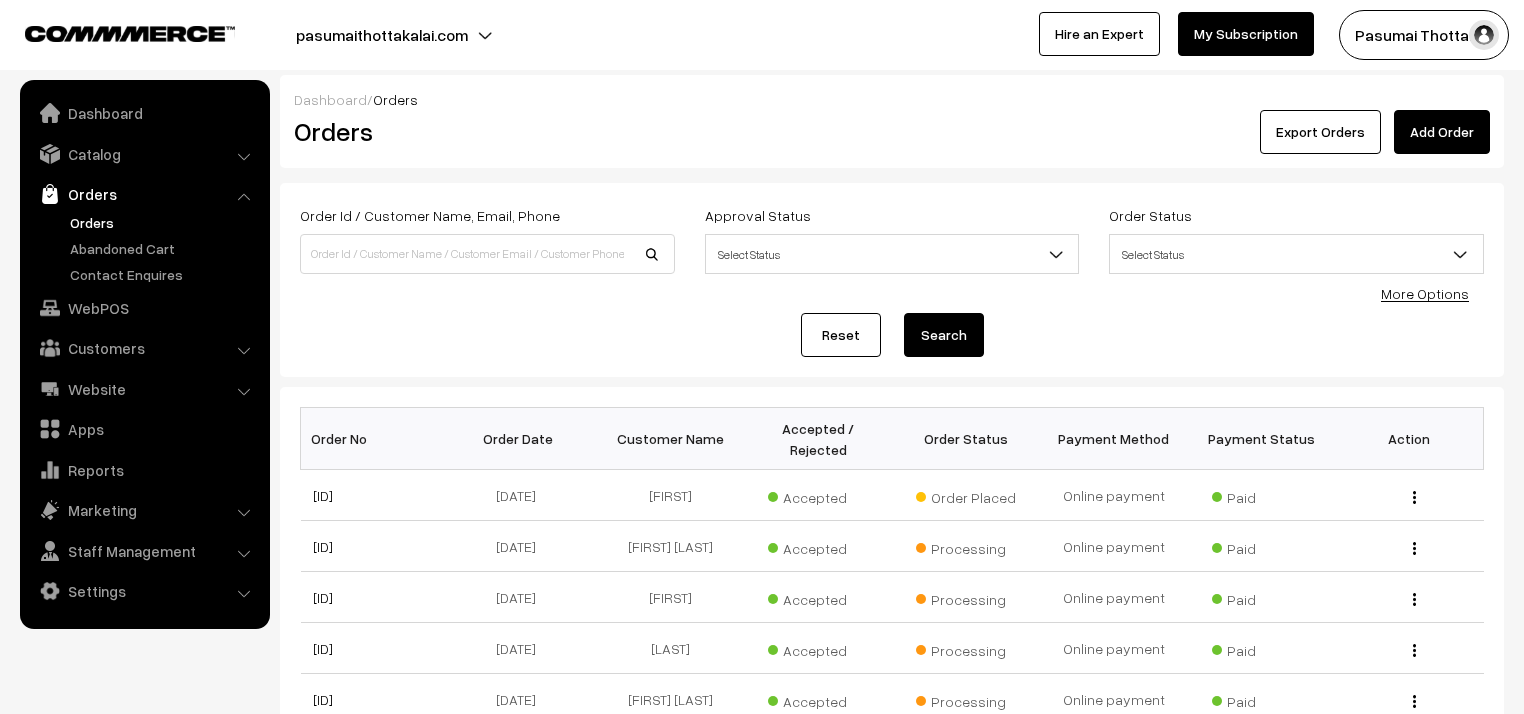 scroll, scrollTop: 0, scrollLeft: 0, axis: both 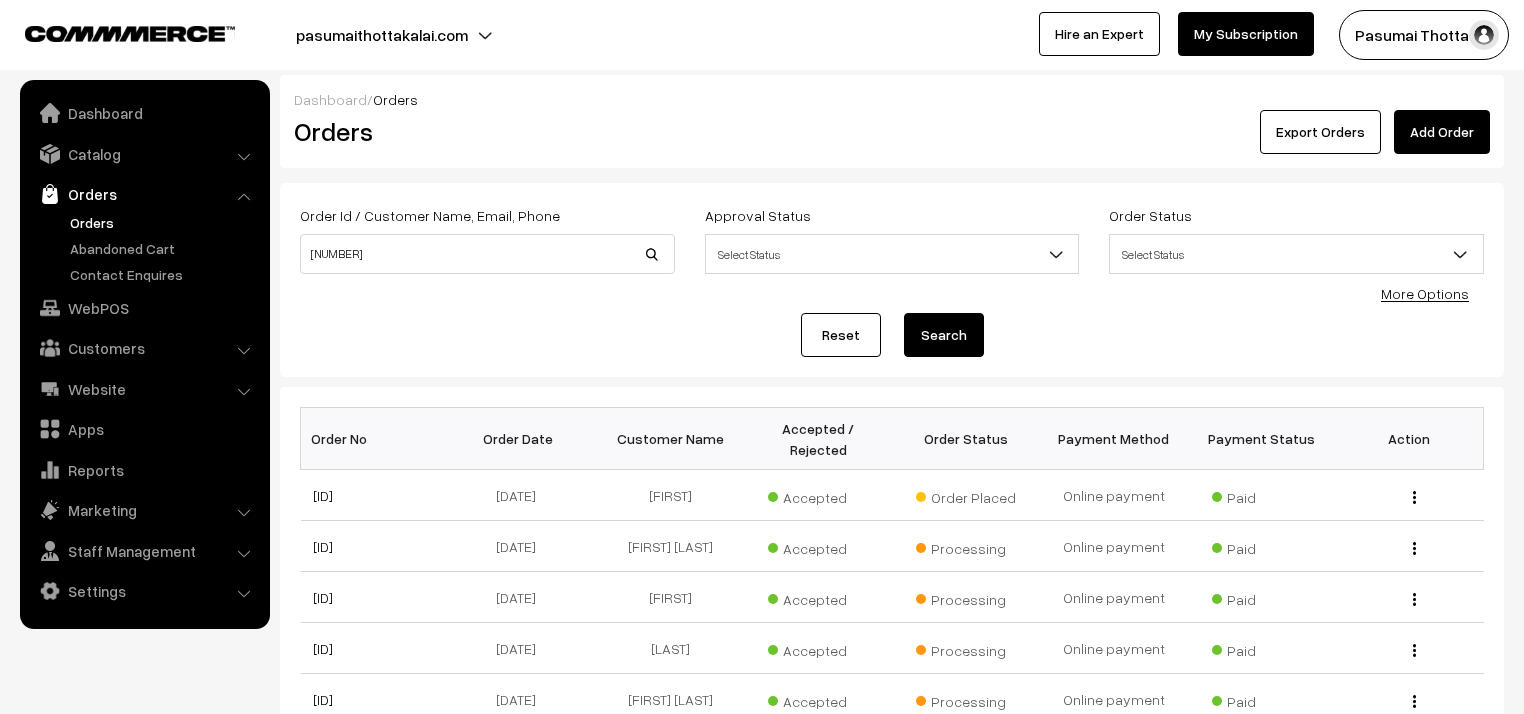 type on "34316" 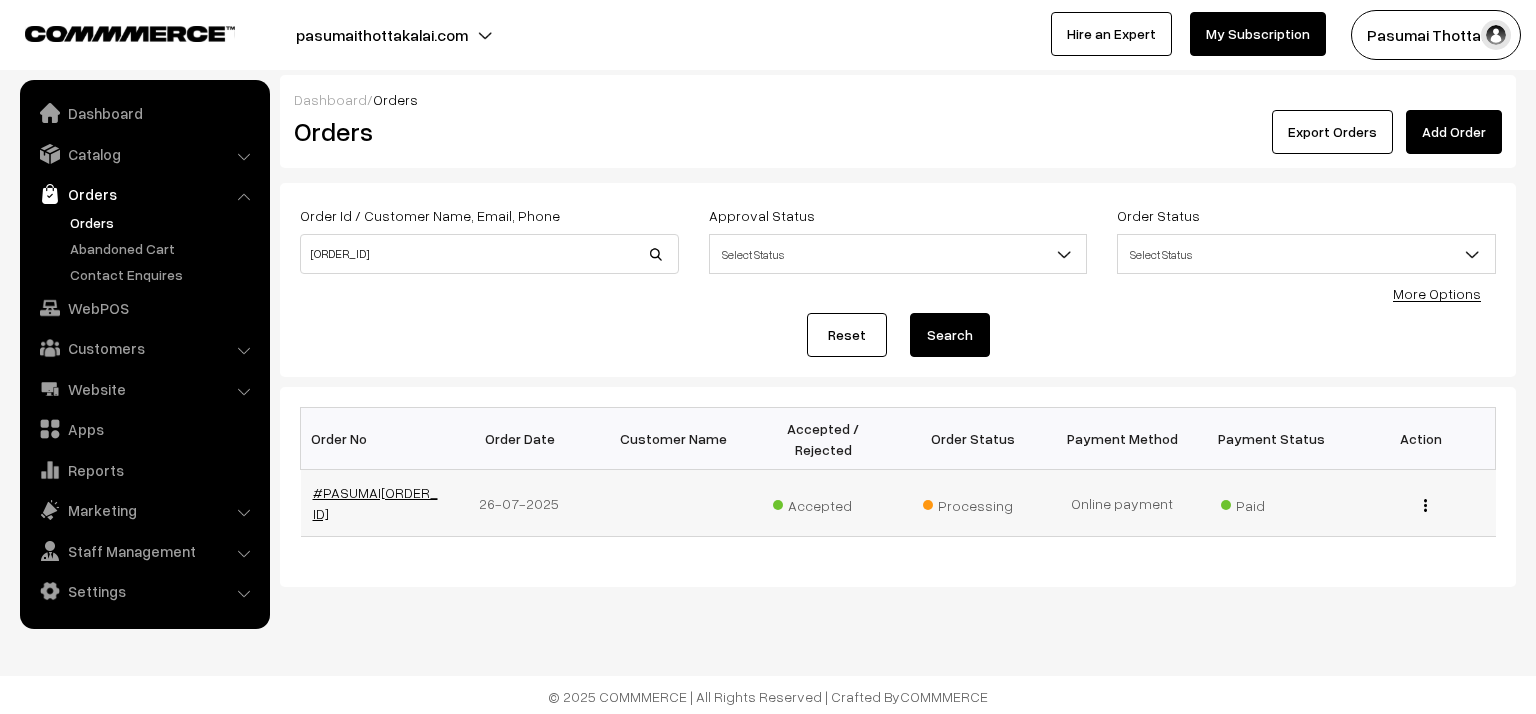 scroll, scrollTop: 0, scrollLeft: 0, axis: both 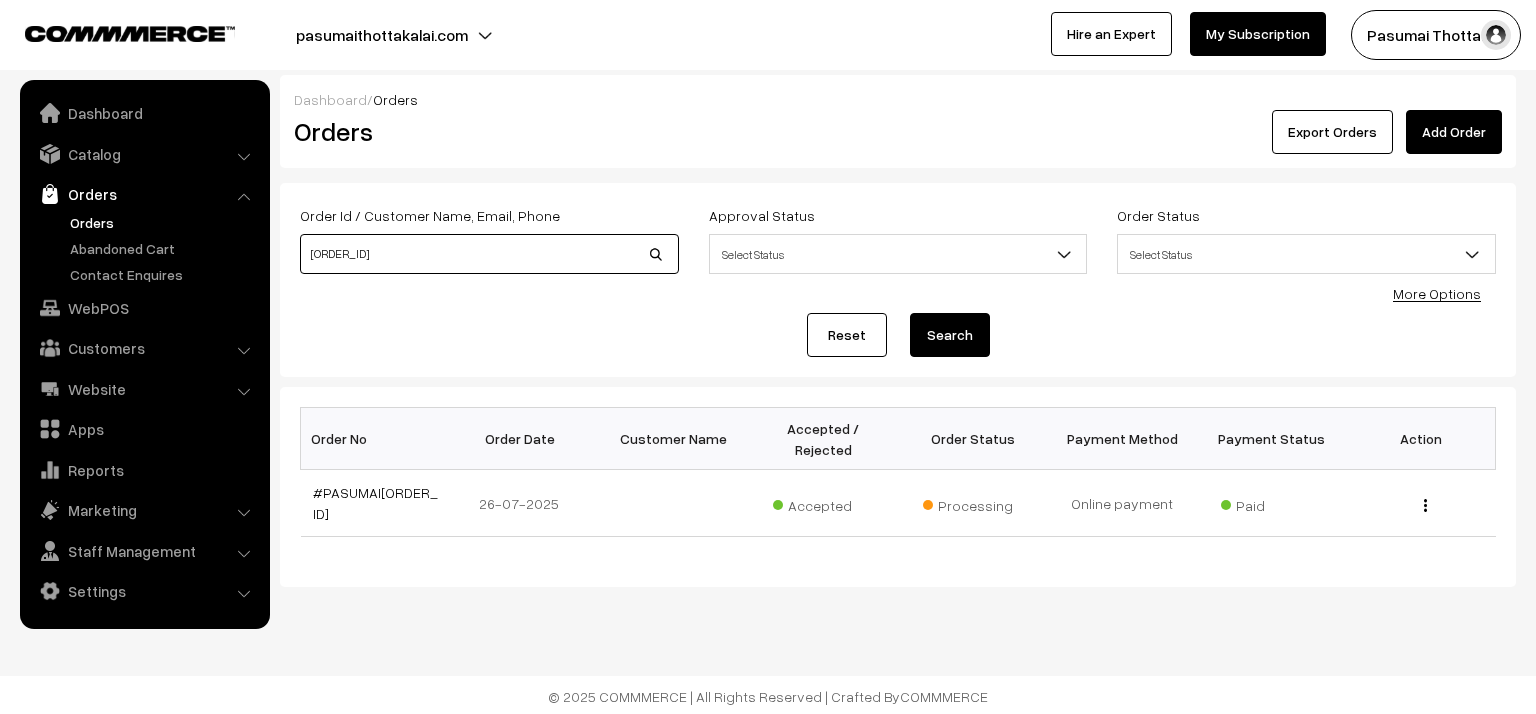 drag, startPoint x: 373, startPoint y: 265, endPoint x: 271, endPoint y: 255, distance: 102.48902 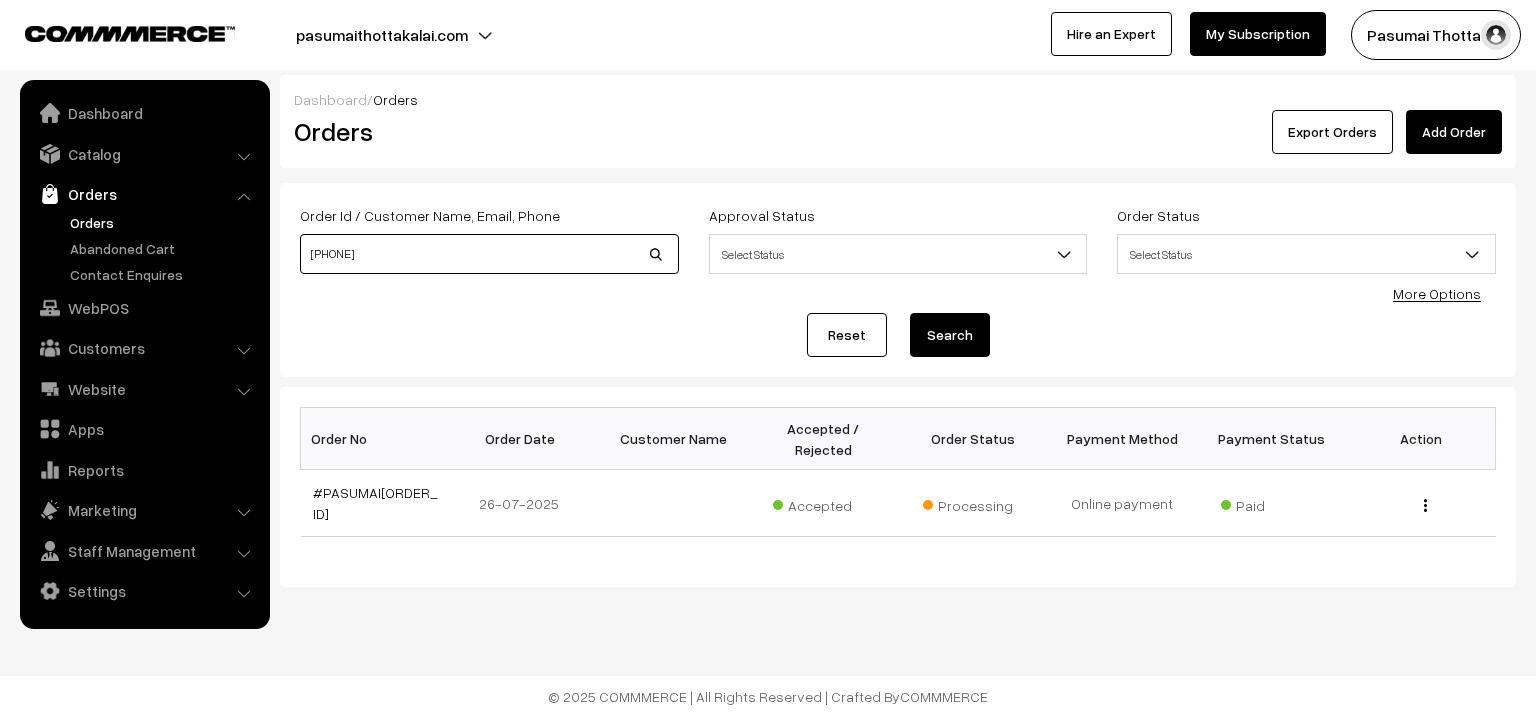 type on "8883721524" 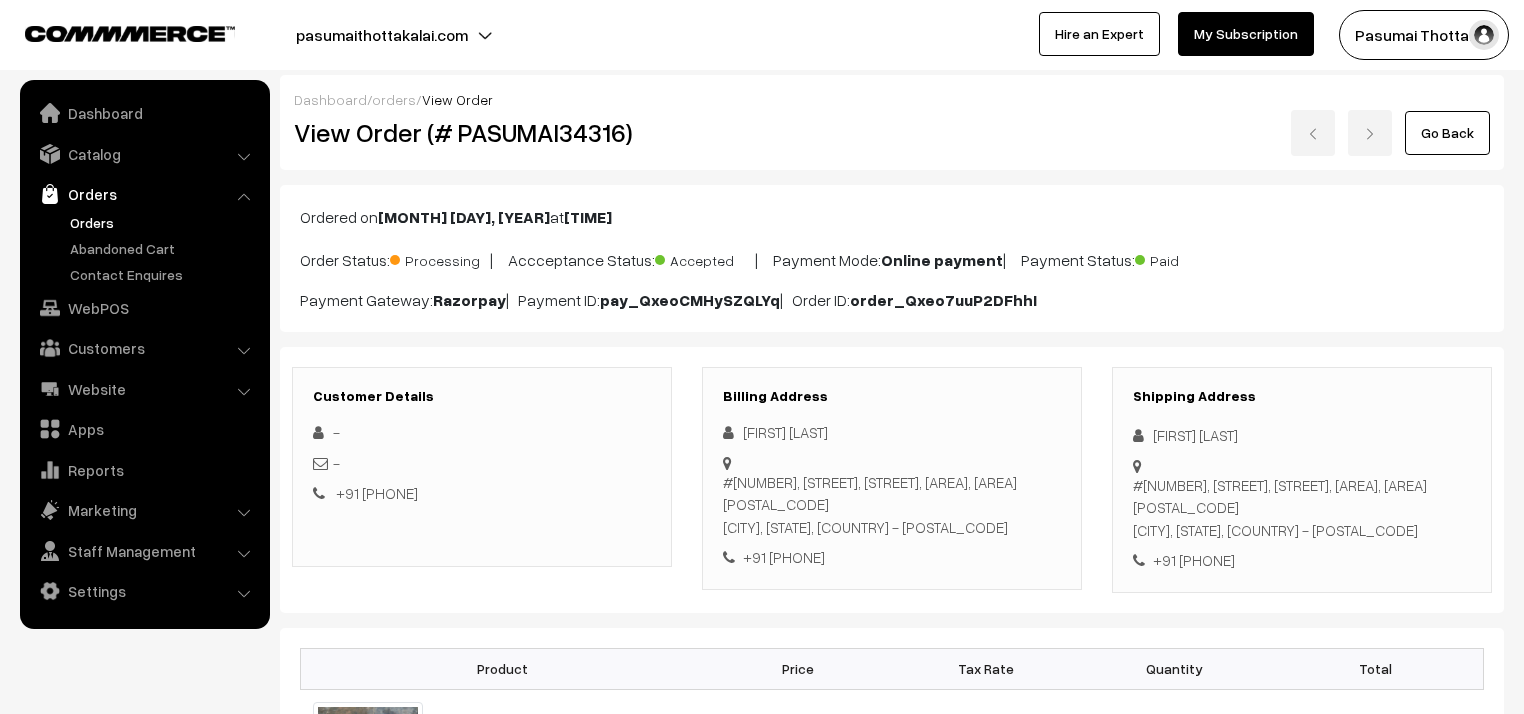 scroll, scrollTop: 240, scrollLeft: 0, axis: vertical 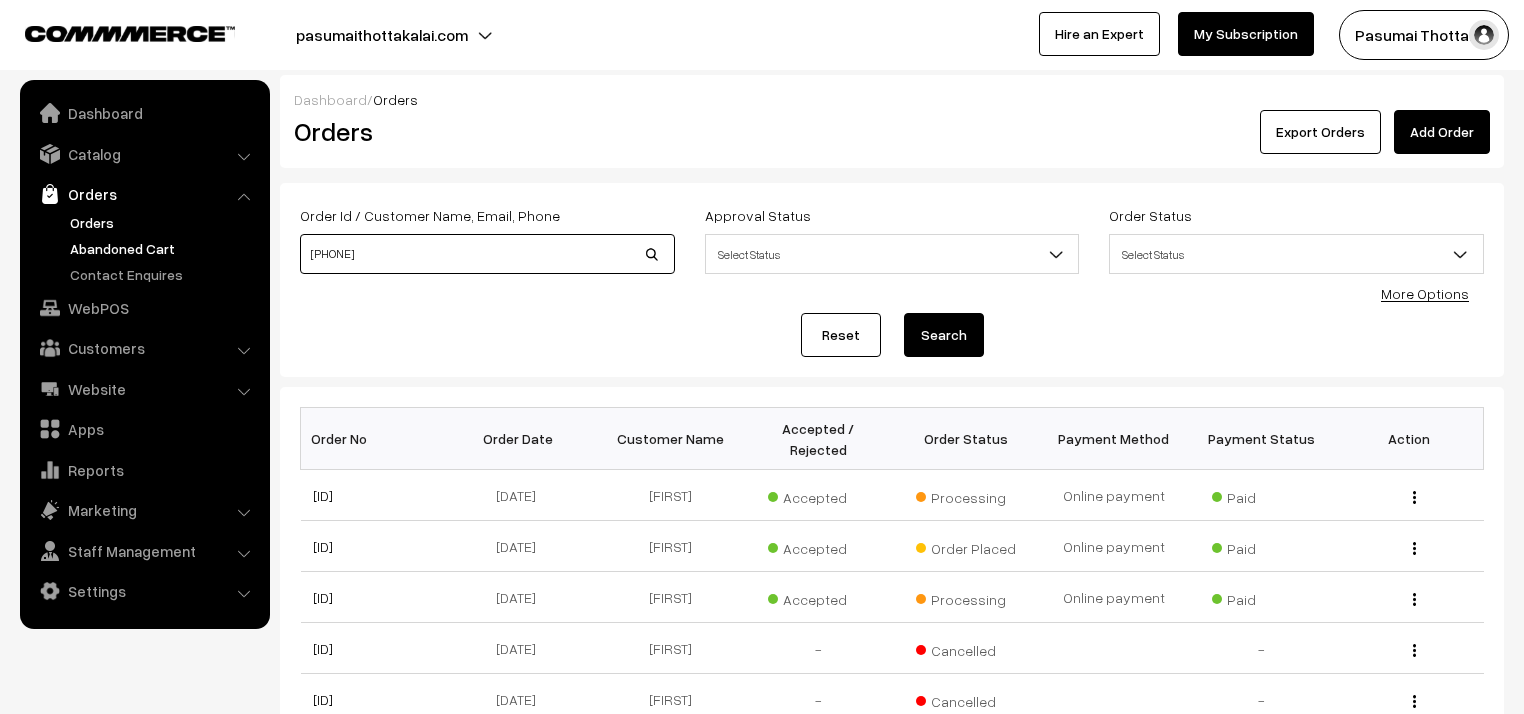 drag, startPoint x: 417, startPoint y: 264, endPoint x: 209, endPoint y: 254, distance: 208.24025 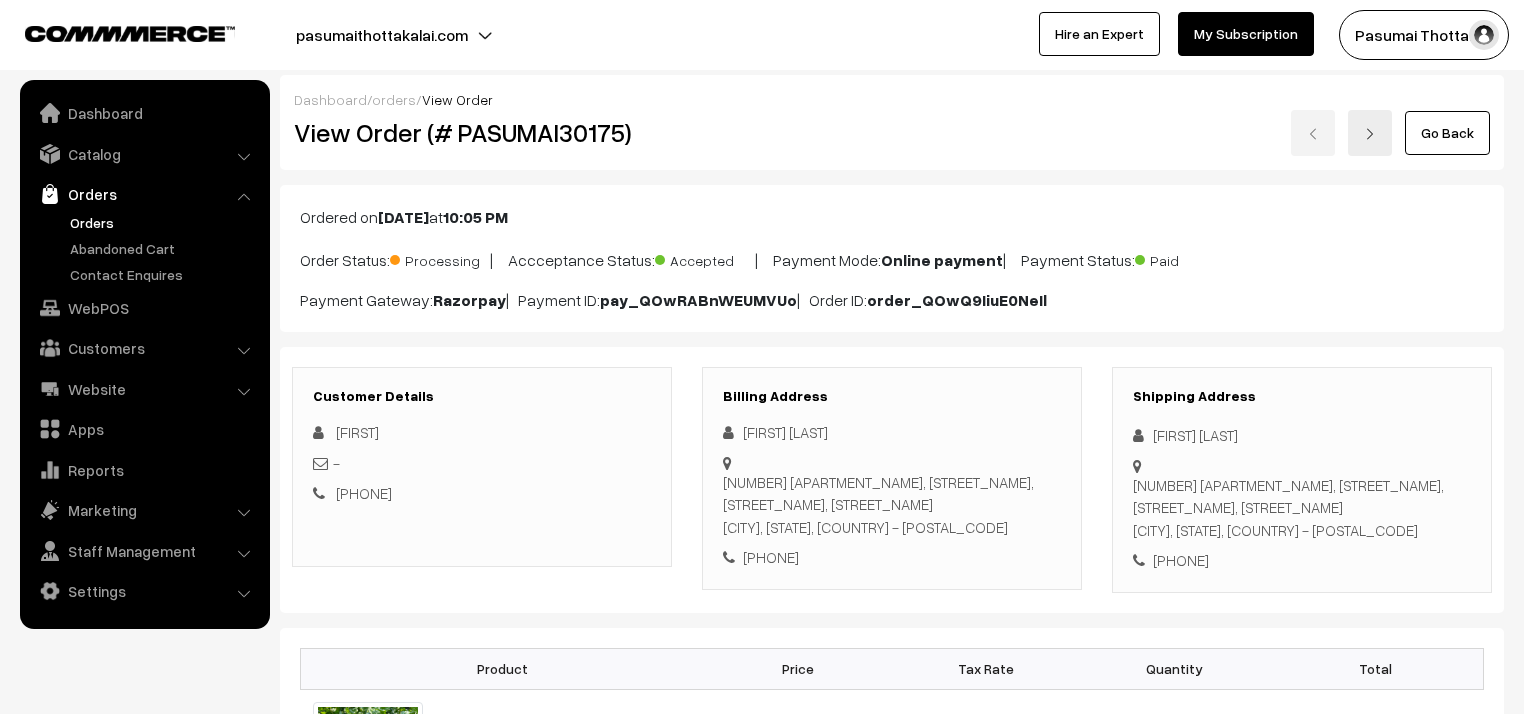 scroll, scrollTop: 160, scrollLeft: 0, axis: vertical 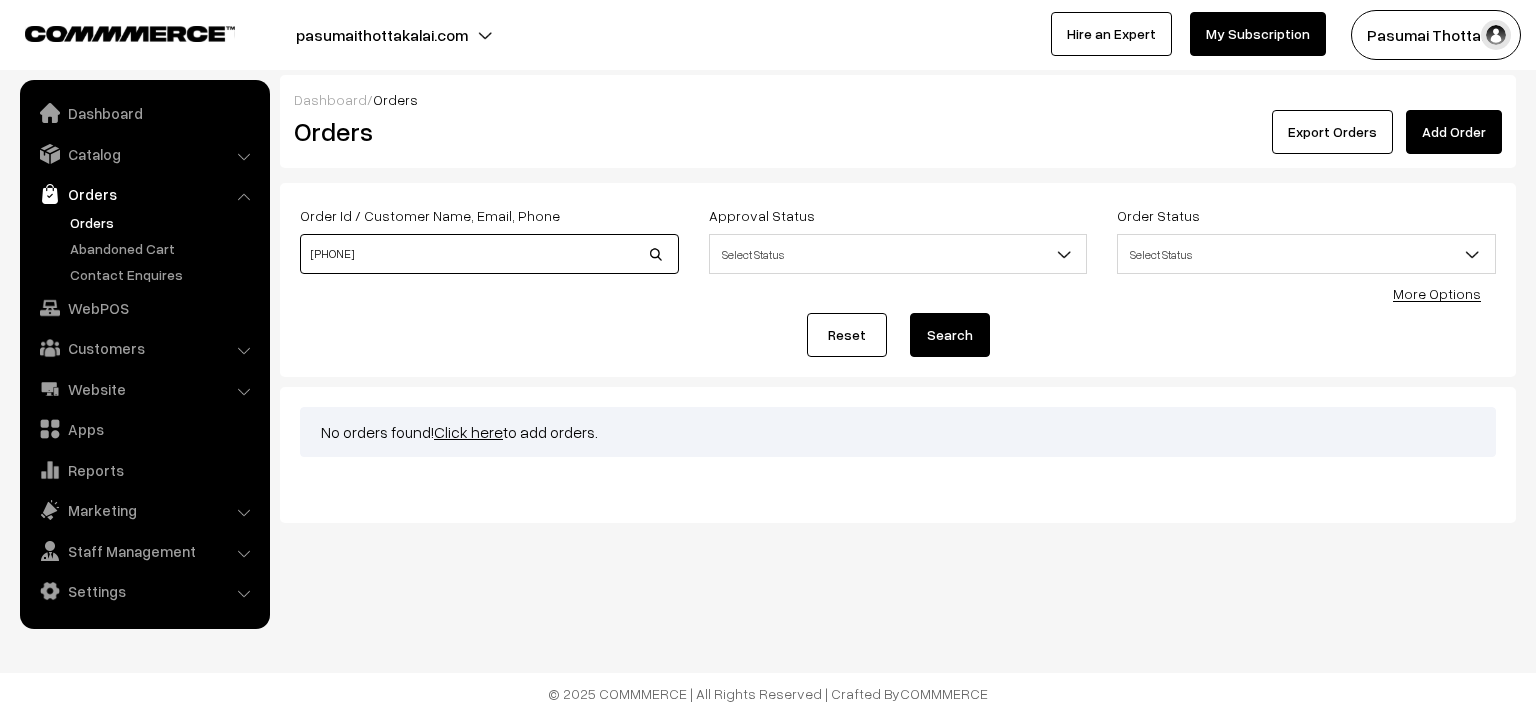 drag, startPoint x: 395, startPoint y: 259, endPoint x: 292, endPoint y: 250, distance: 103.392456 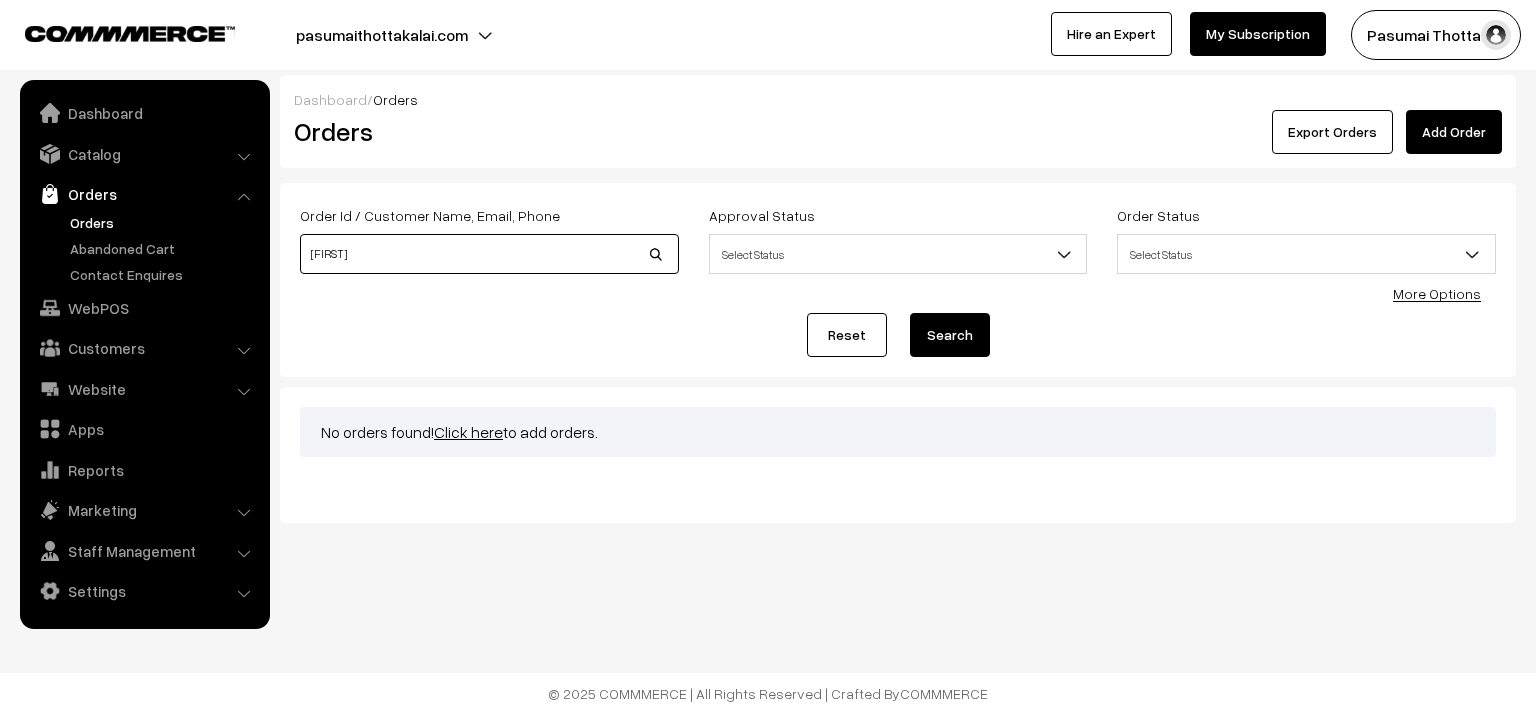type on "rakul" 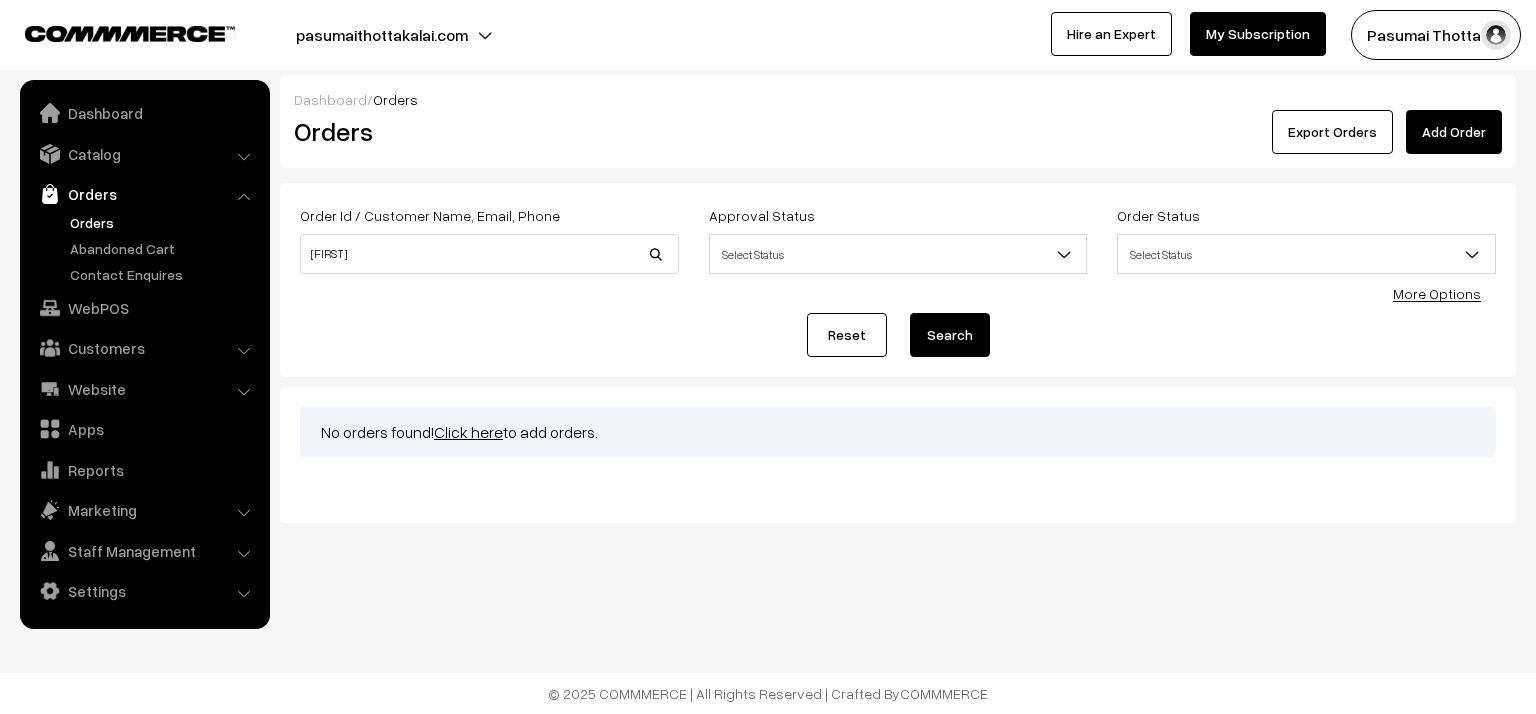 scroll, scrollTop: 0, scrollLeft: 0, axis: both 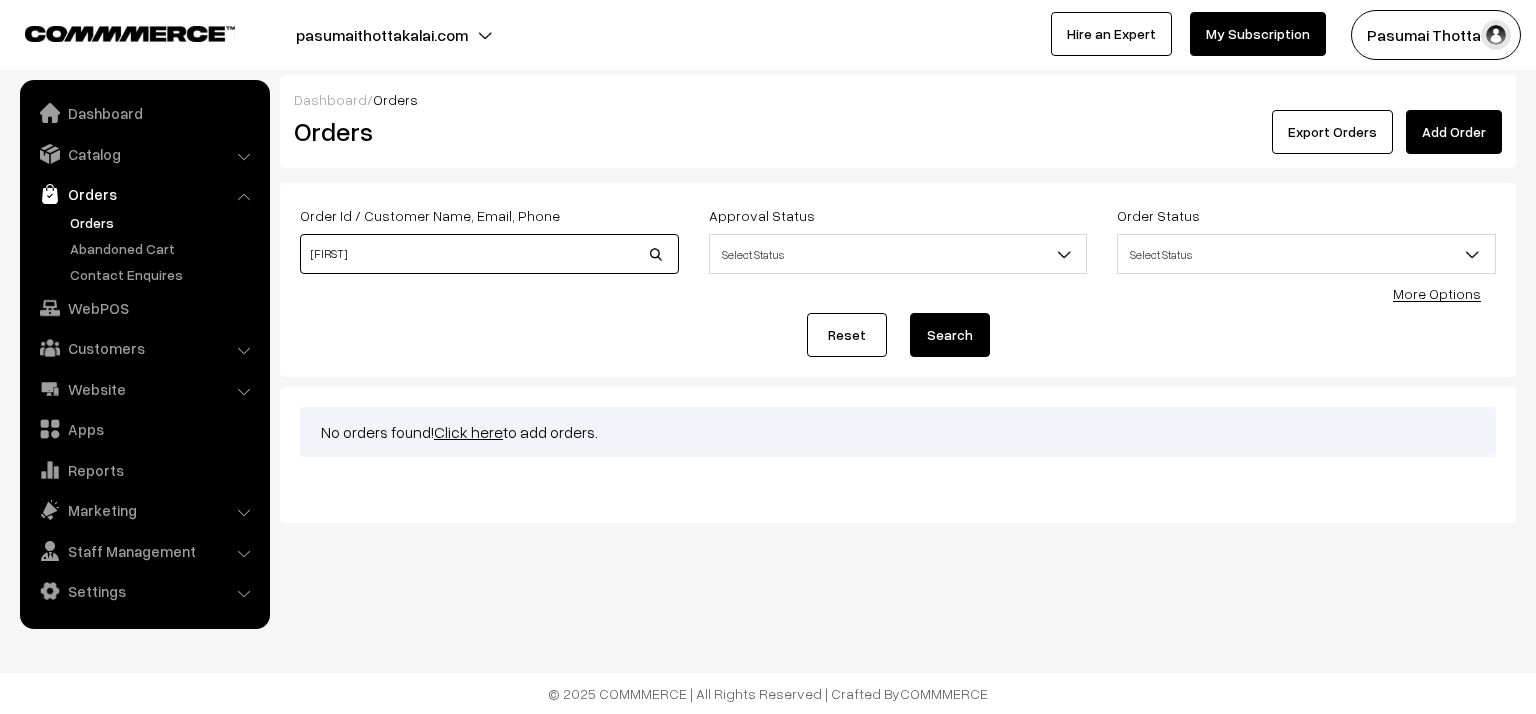 drag, startPoint x: 425, startPoint y: 265, endPoint x: 264, endPoint y: 256, distance: 161.25136 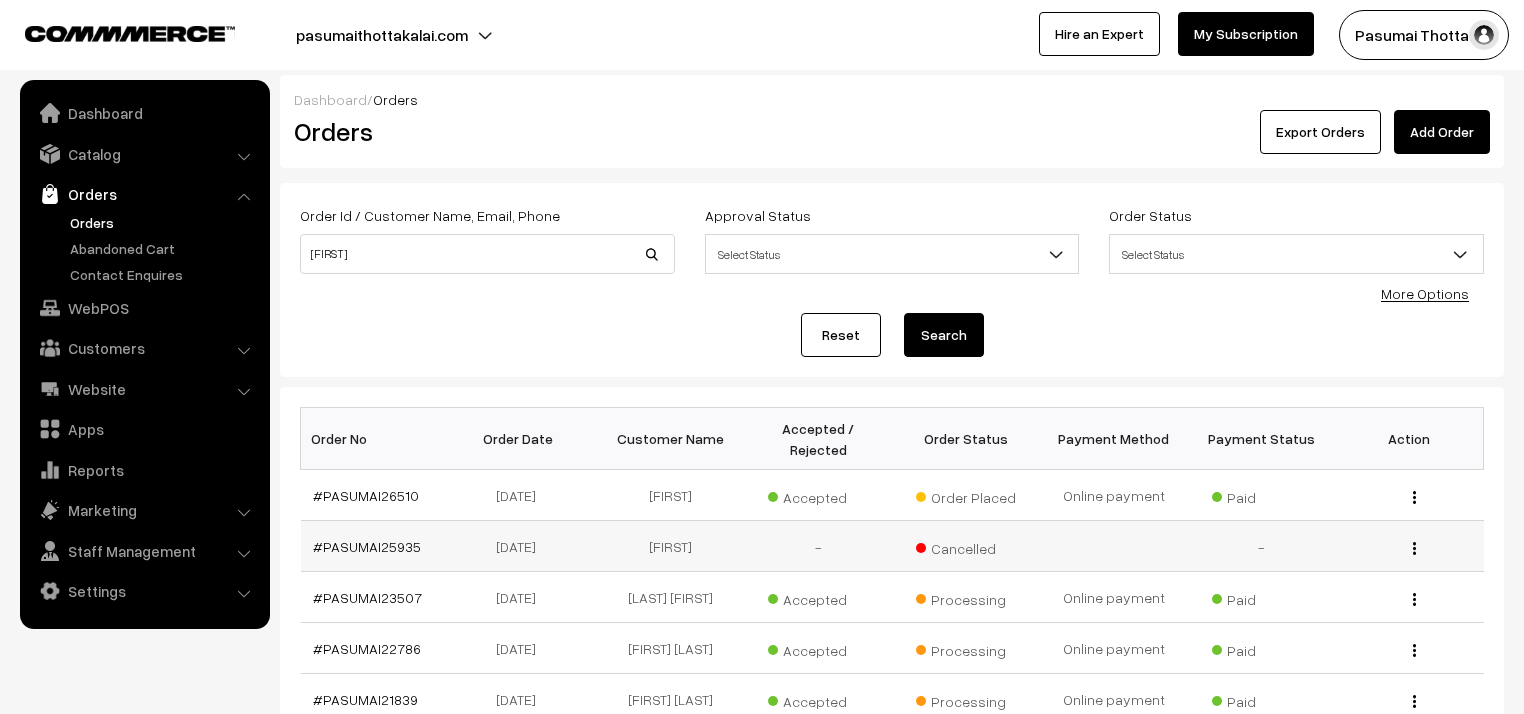 scroll, scrollTop: 0, scrollLeft: 0, axis: both 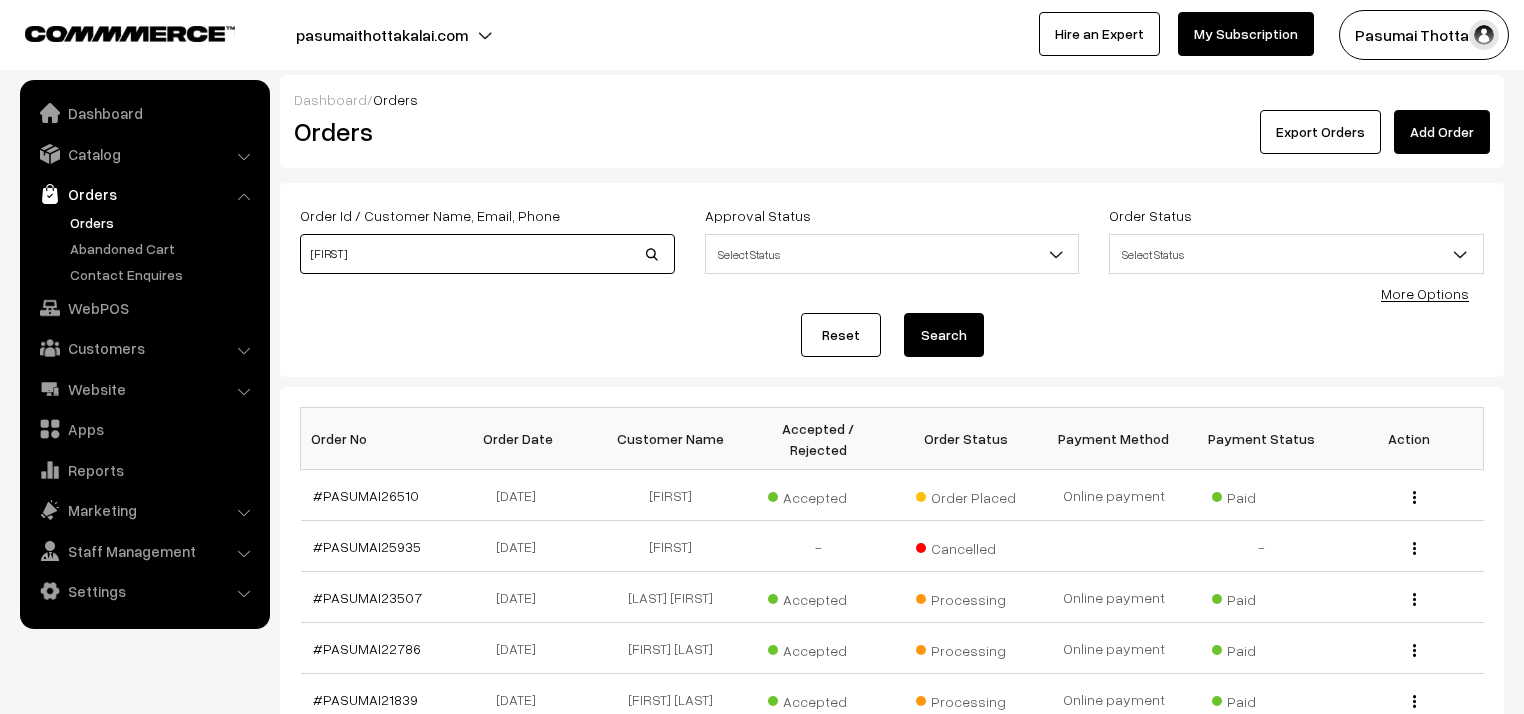 drag, startPoint x: 442, startPoint y: 252, endPoint x: 247, endPoint y: 260, distance: 195.16403 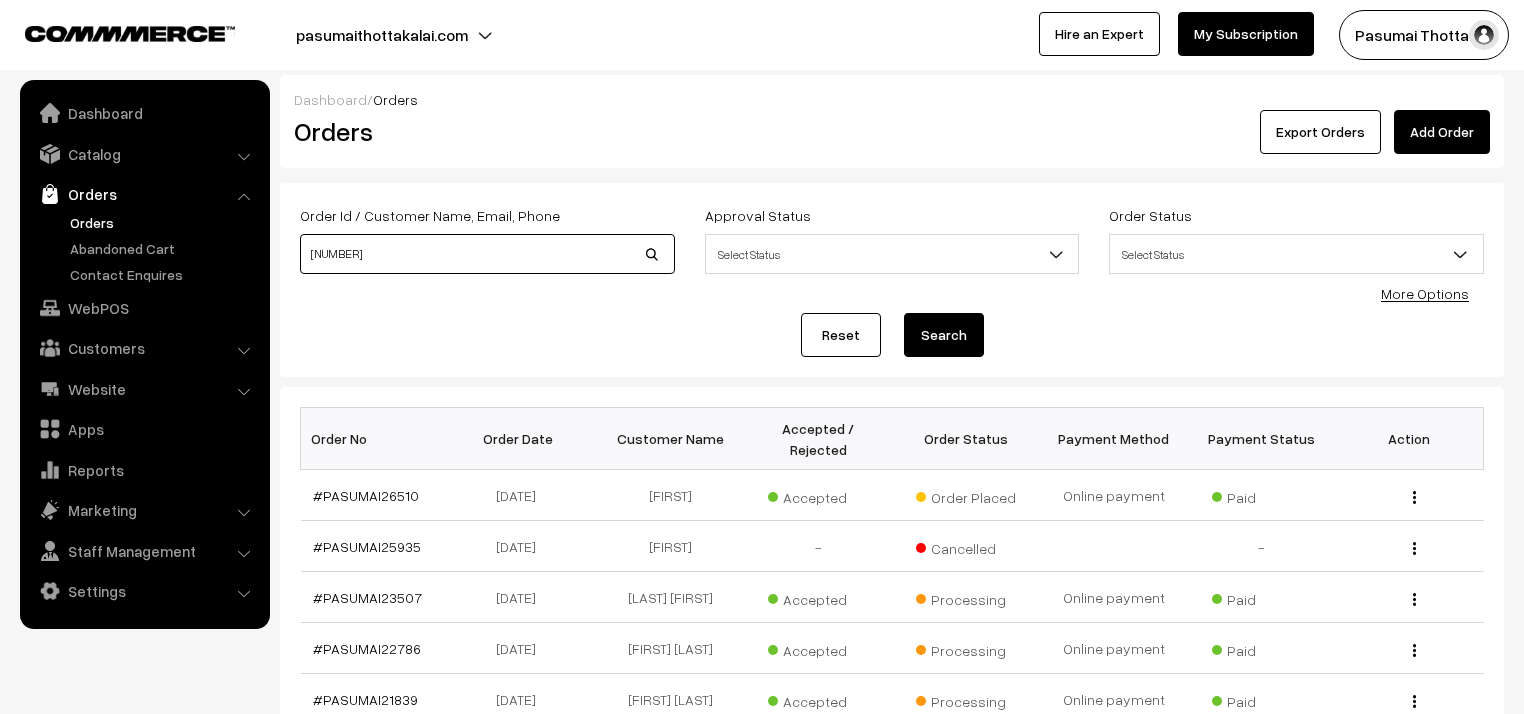 type on "9500709002" 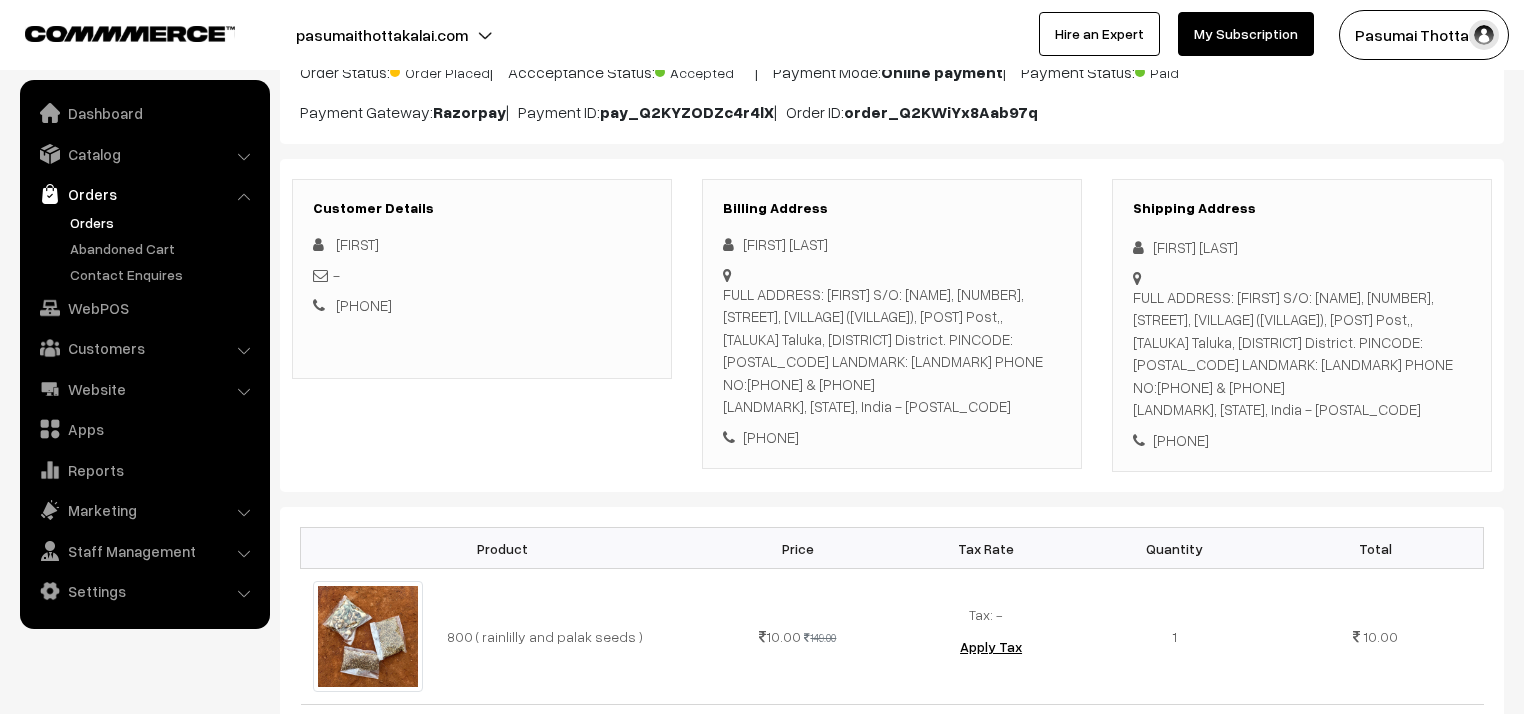 scroll, scrollTop: 160, scrollLeft: 0, axis: vertical 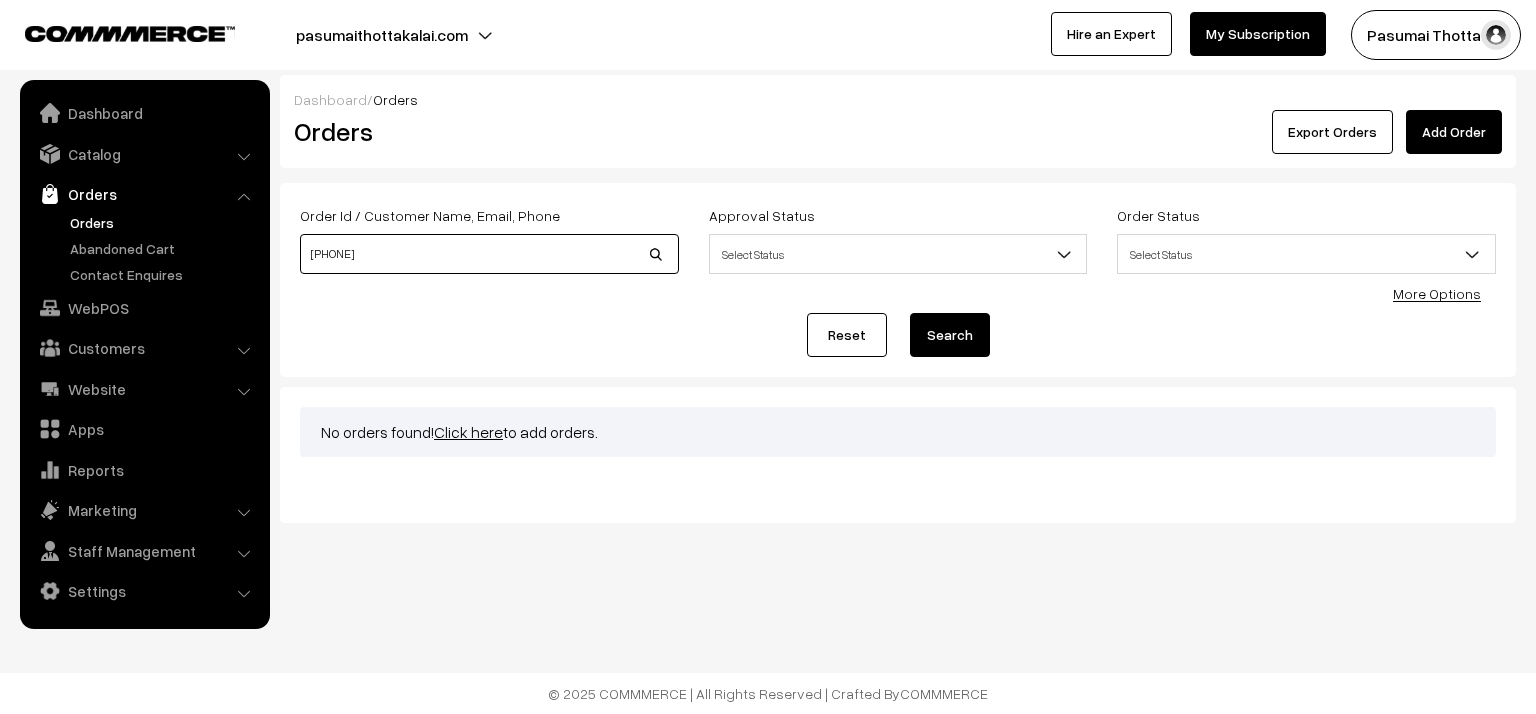 drag, startPoint x: 409, startPoint y: 252, endPoint x: 300, endPoint y: 256, distance: 109.07337 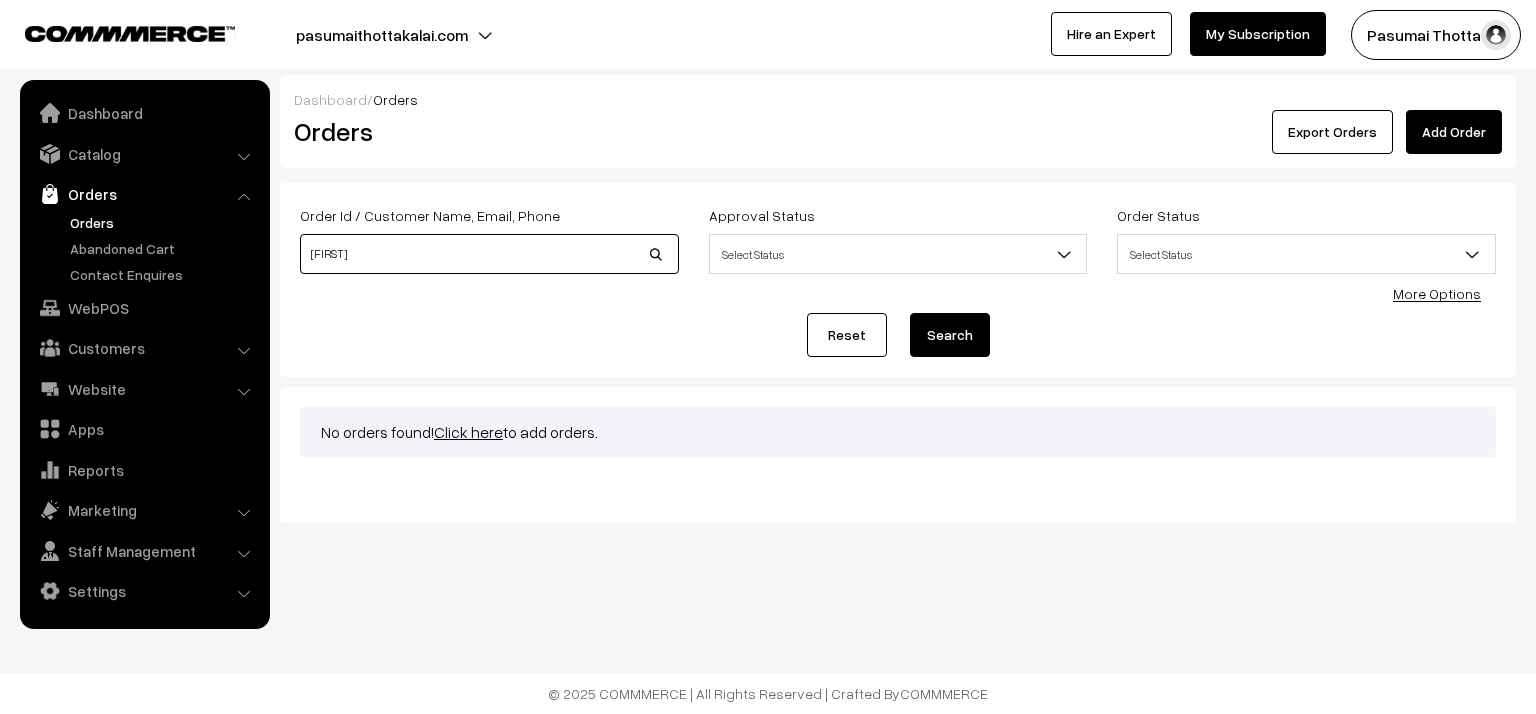 type on "[FIRST]" 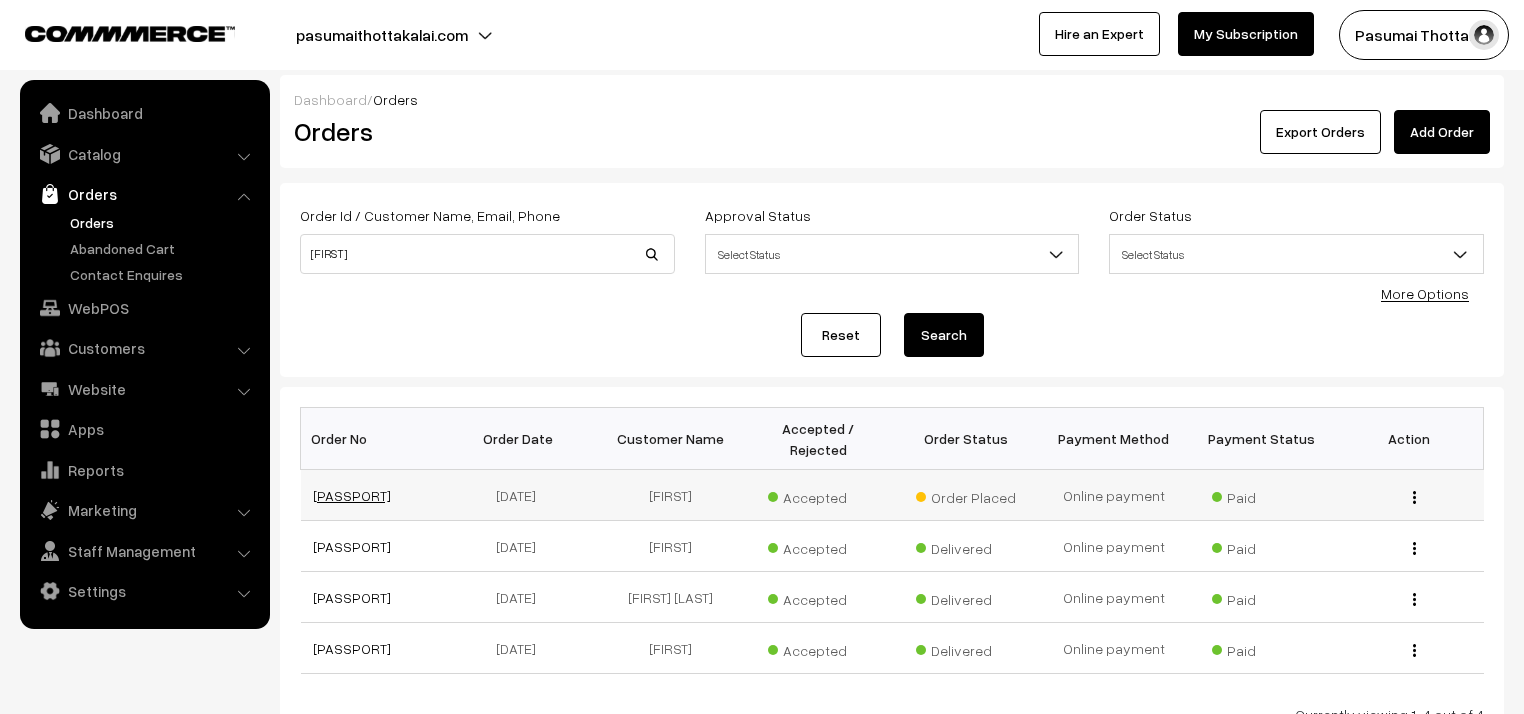 scroll, scrollTop: 0, scrollLeft: 0, axis: both 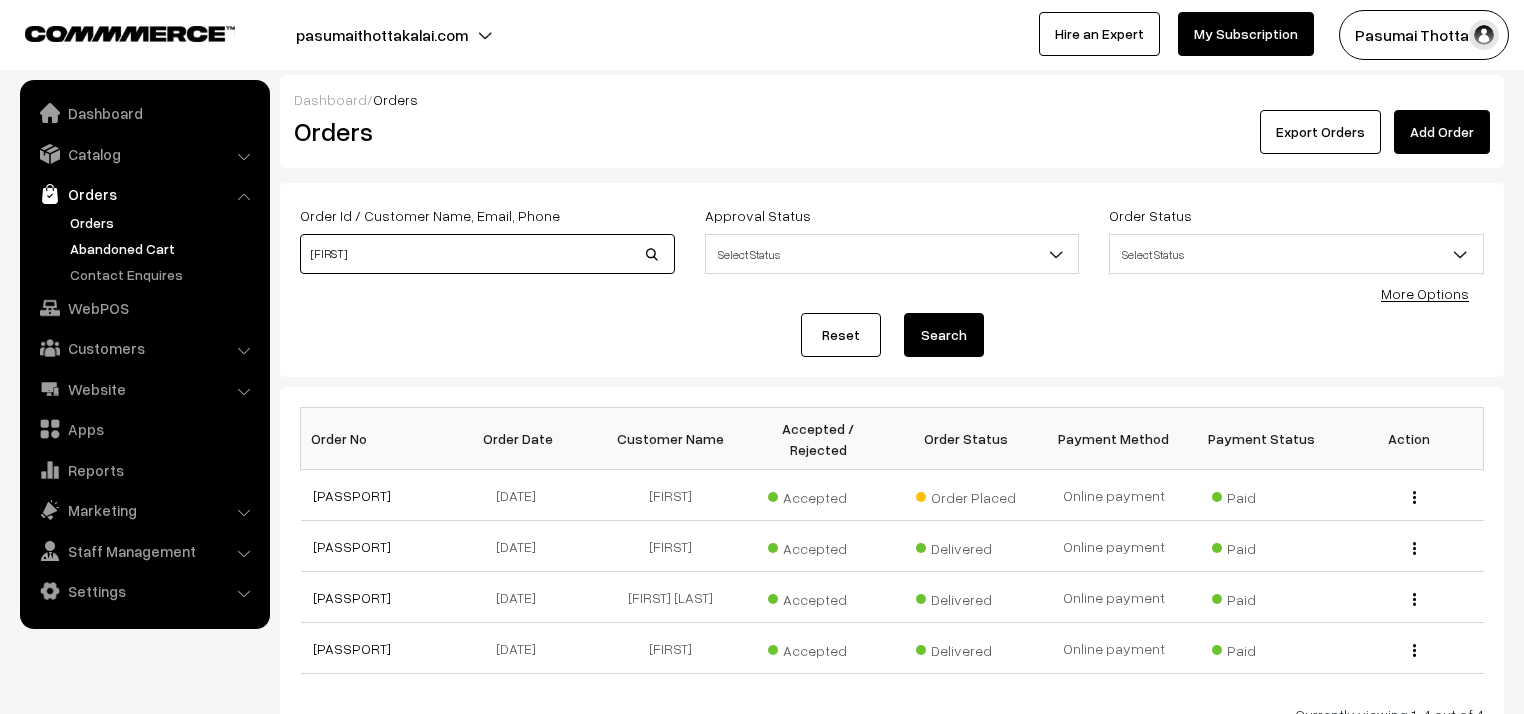 drag, startPoint x: 435, startPoint y: 263, endPoint x: 237, endPoint y: 252, distance: 198.30531 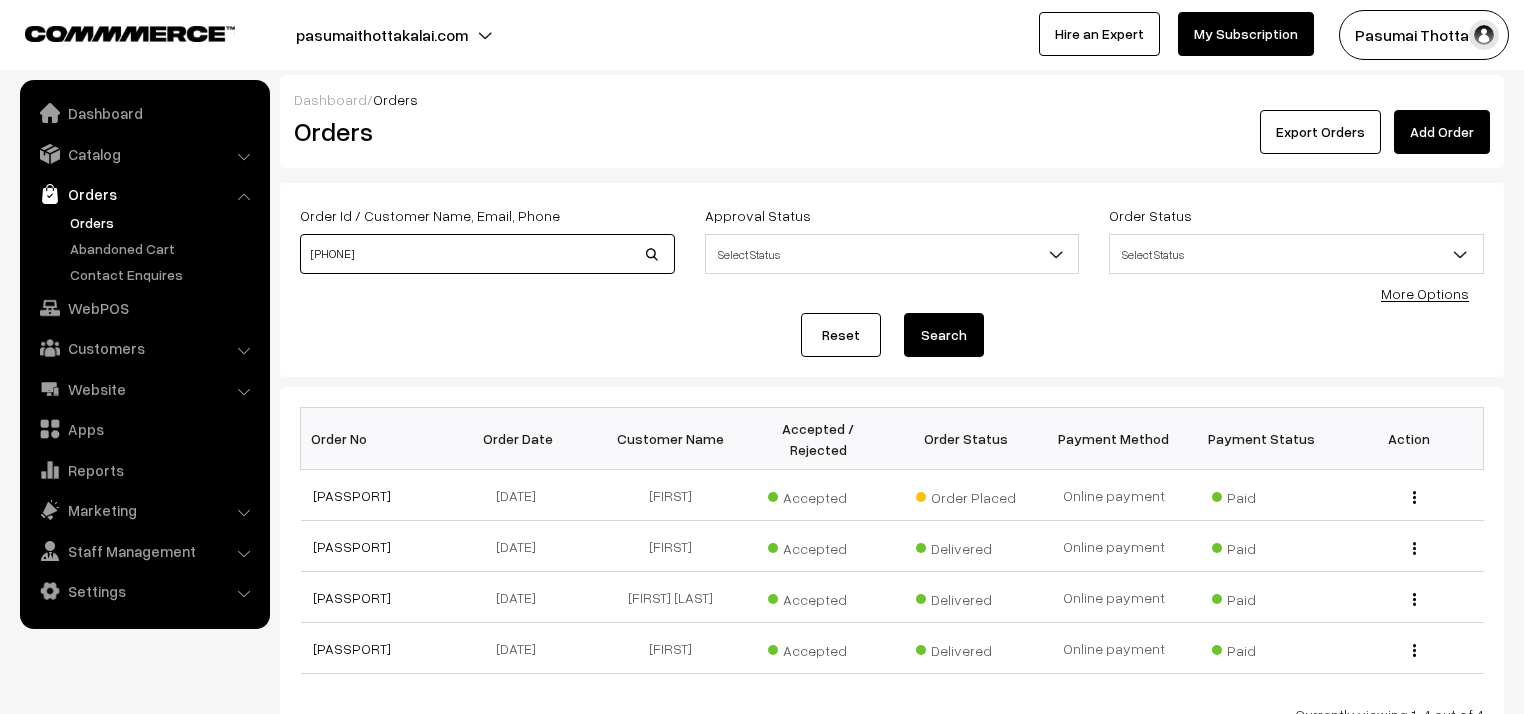 type on "8883721524" 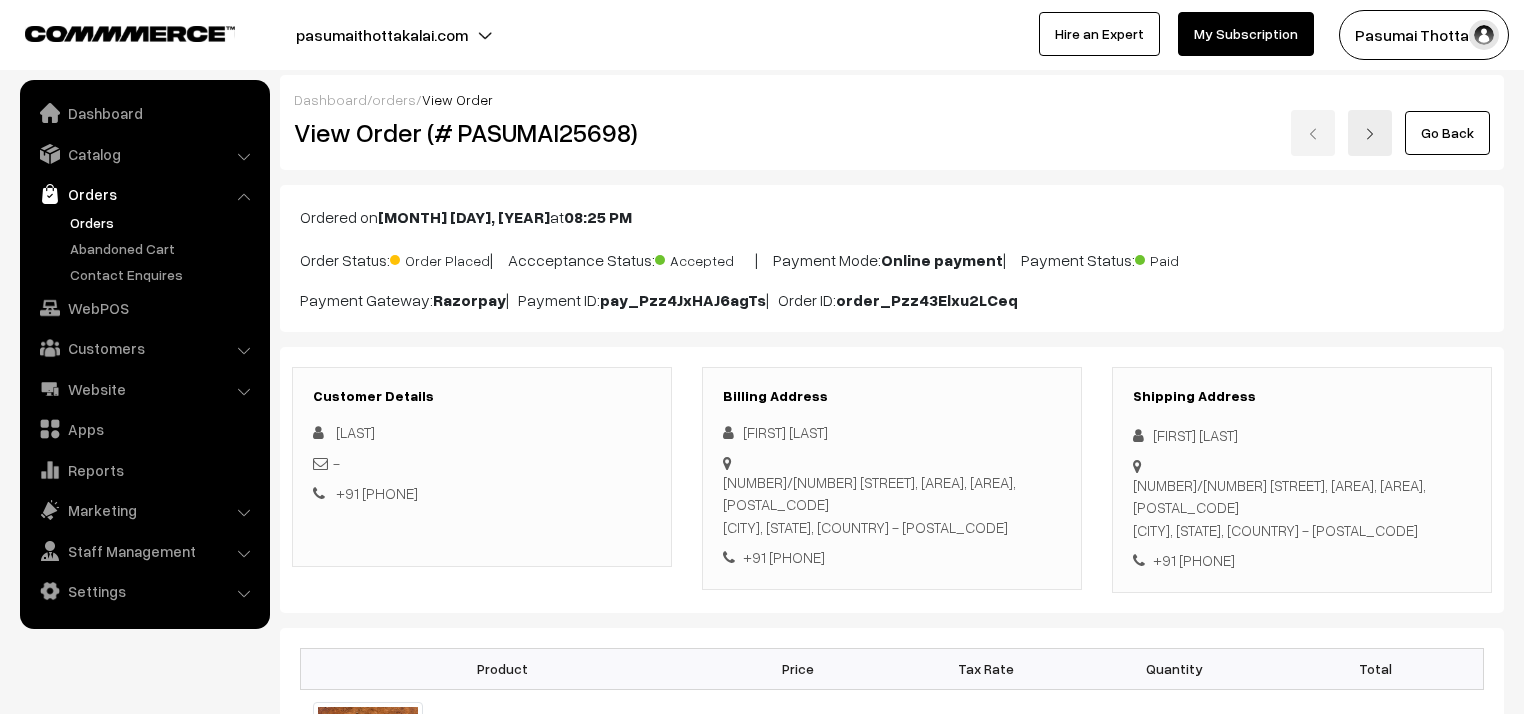 scroll, scrollTop: 160, scrollLeft: 0, axis: vertical 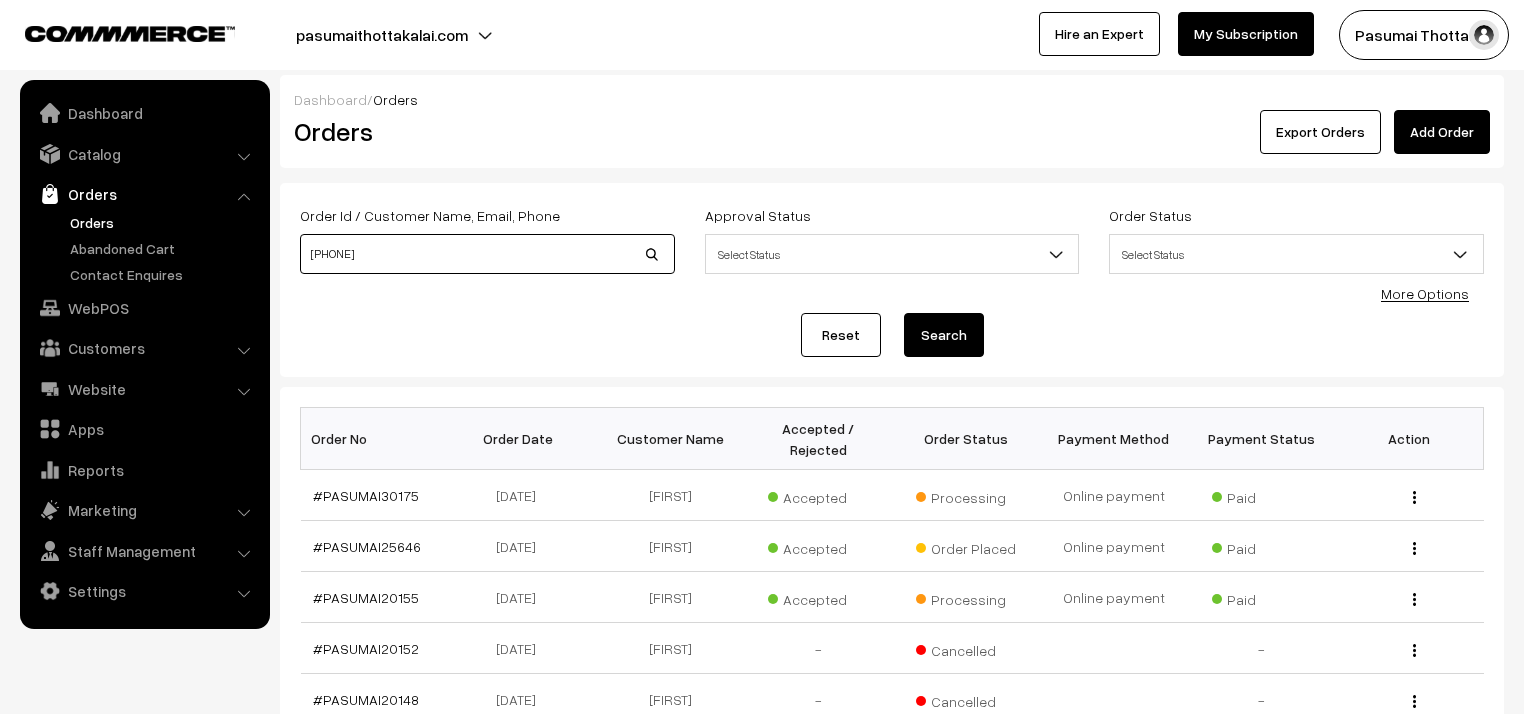 drag, startPoint x: 398, startPoint y: 268, endPoint x: 277, endPoint y: 260, distance: 121.264175 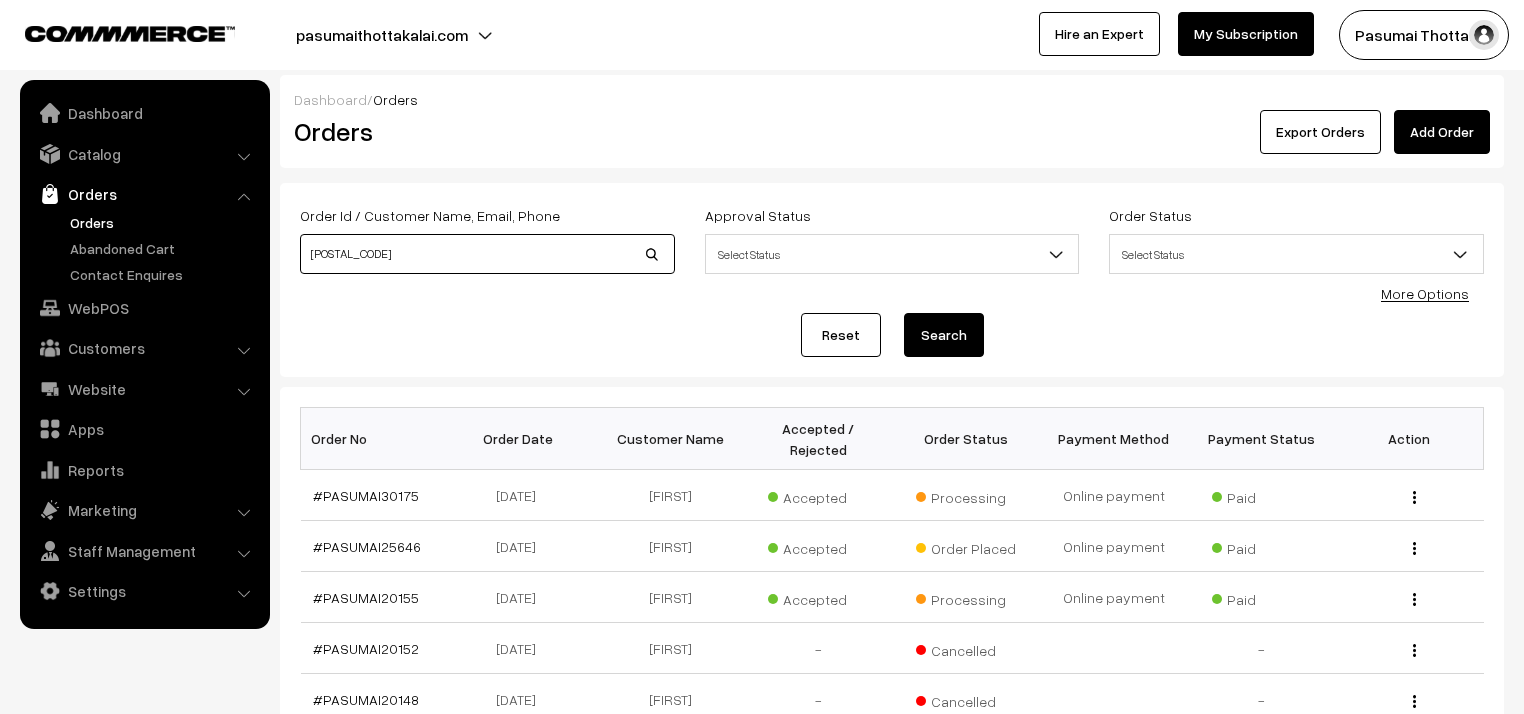 type on "34130" 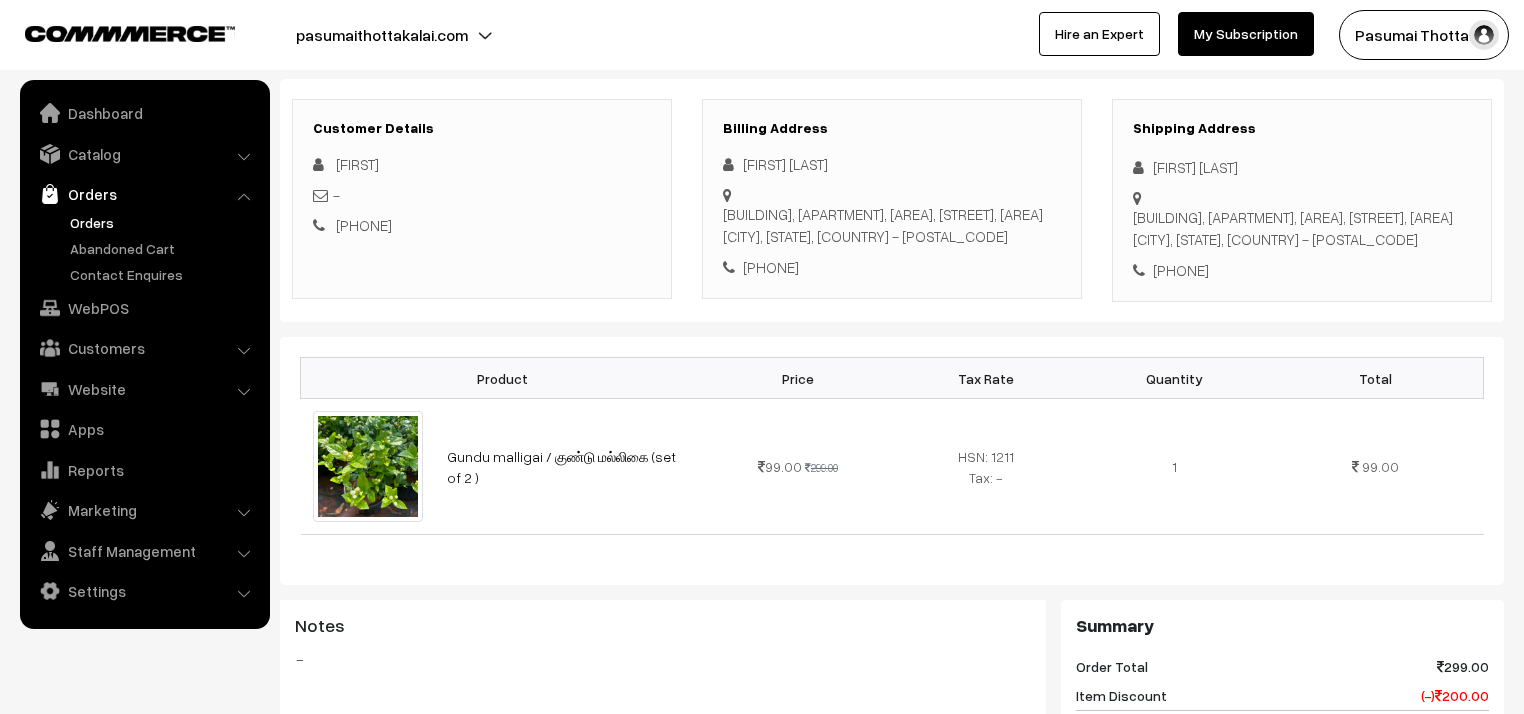 scroll, scrollTop: 80, scrollLeft: 0, axis: vertical 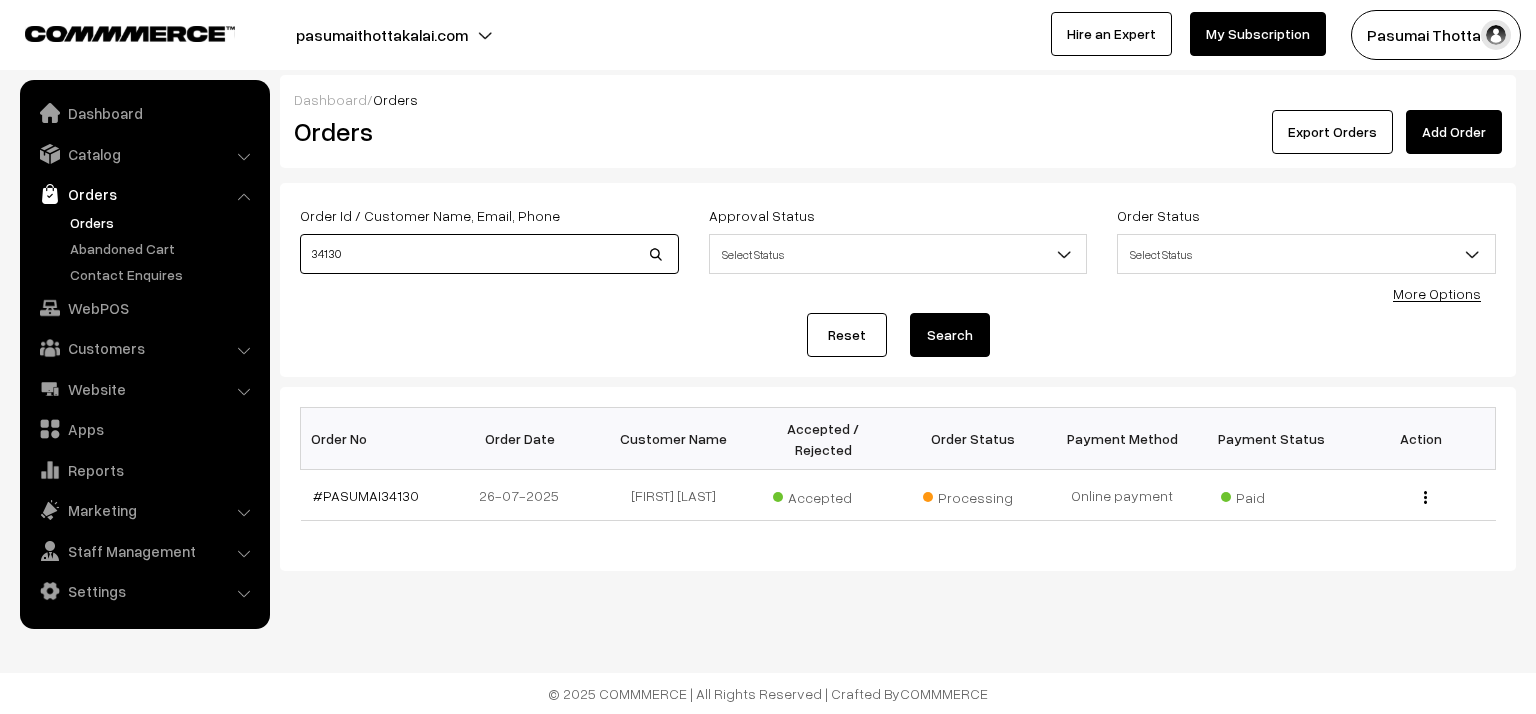 drag, startPoint x: 414, startPoint y: 262, endPoint x: 276, endPoint y: 242, distance: 139.44174 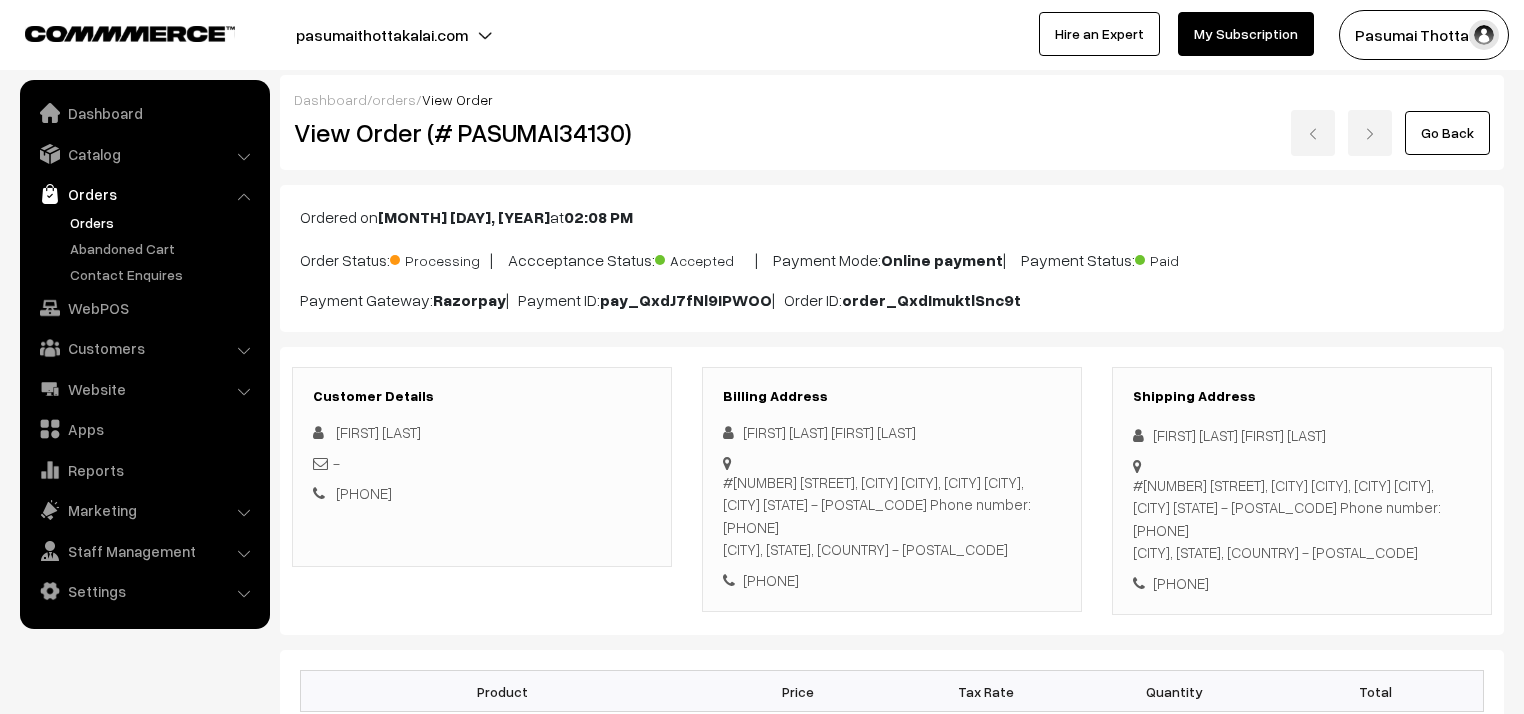 scroll, scrollTop: 0, scrollLeft: 0, axis: both 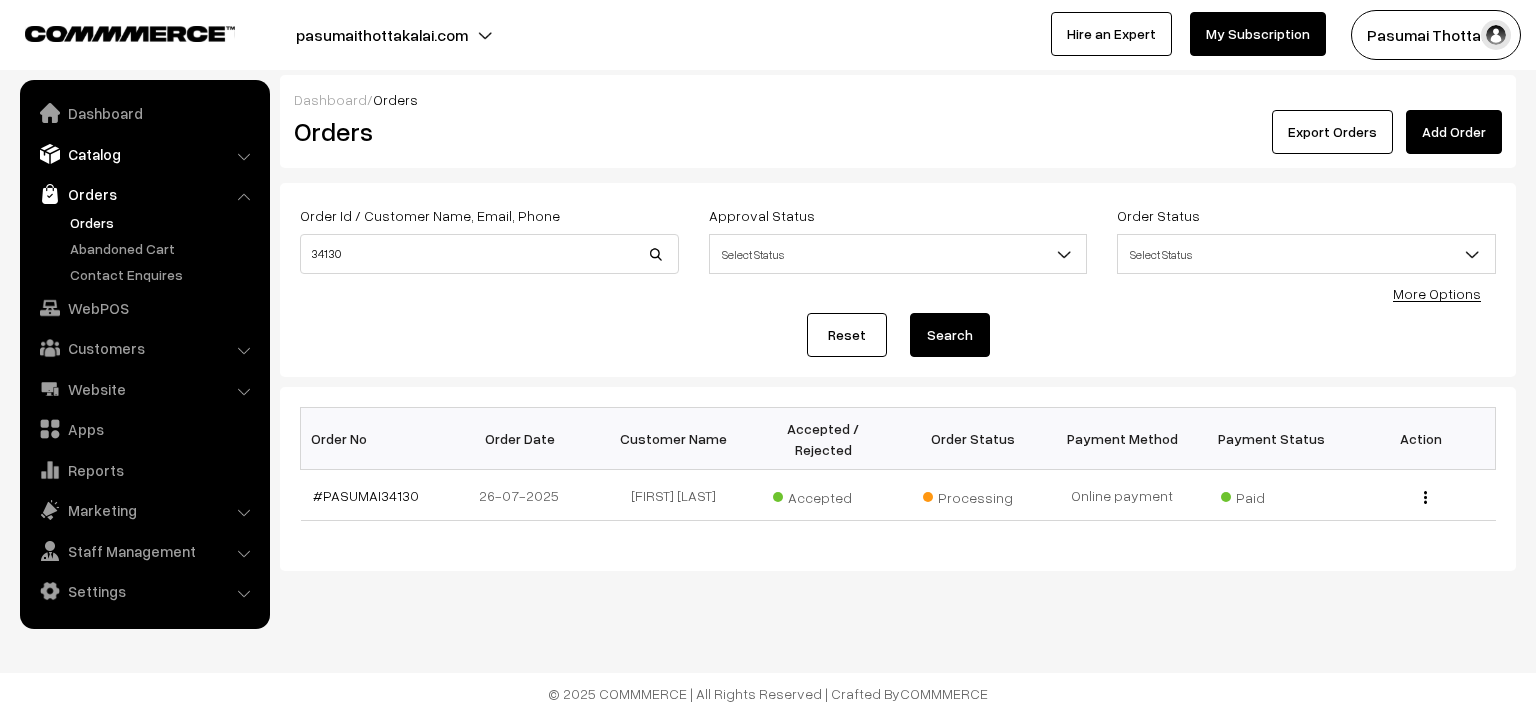 click on "Catalog" at bounding box center (144, 154) 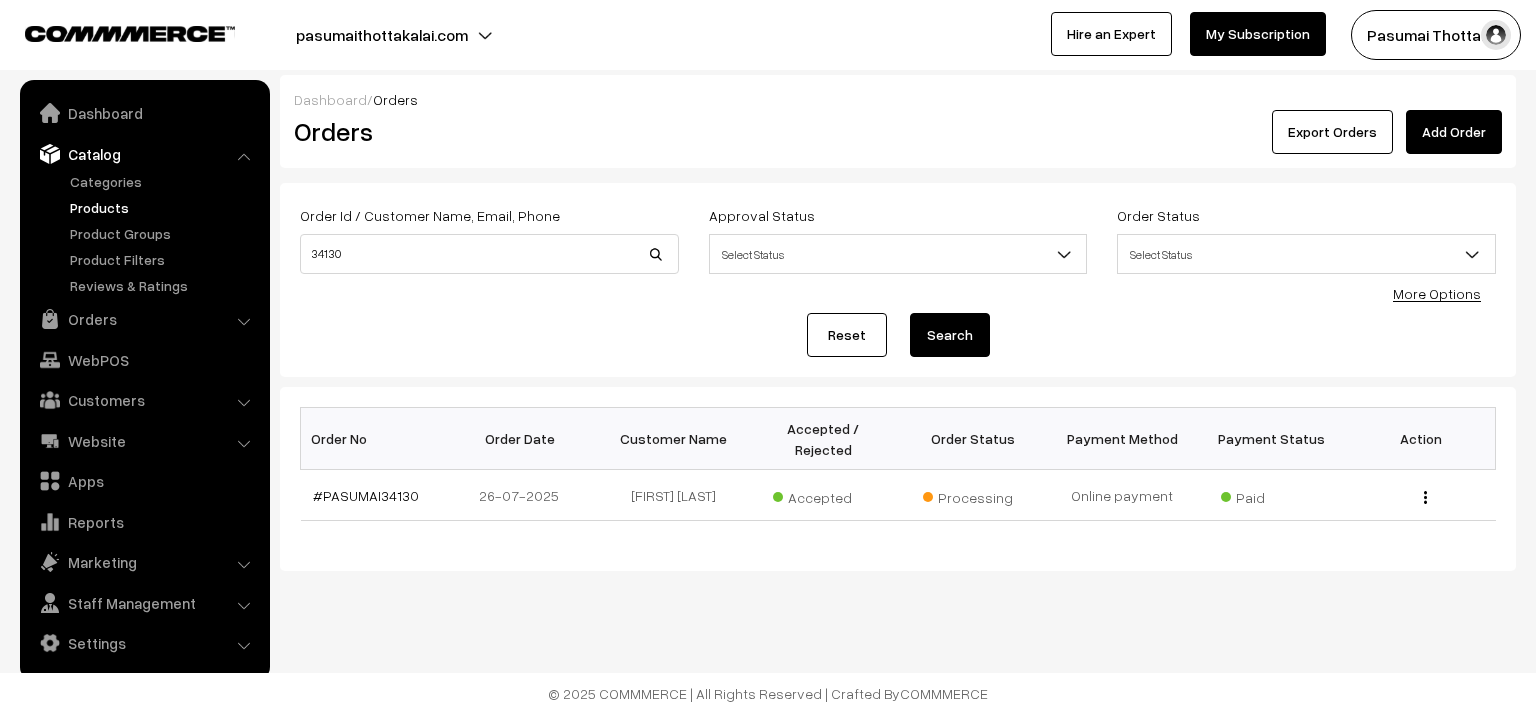 click on "Products" at bounding box center [164, 207] 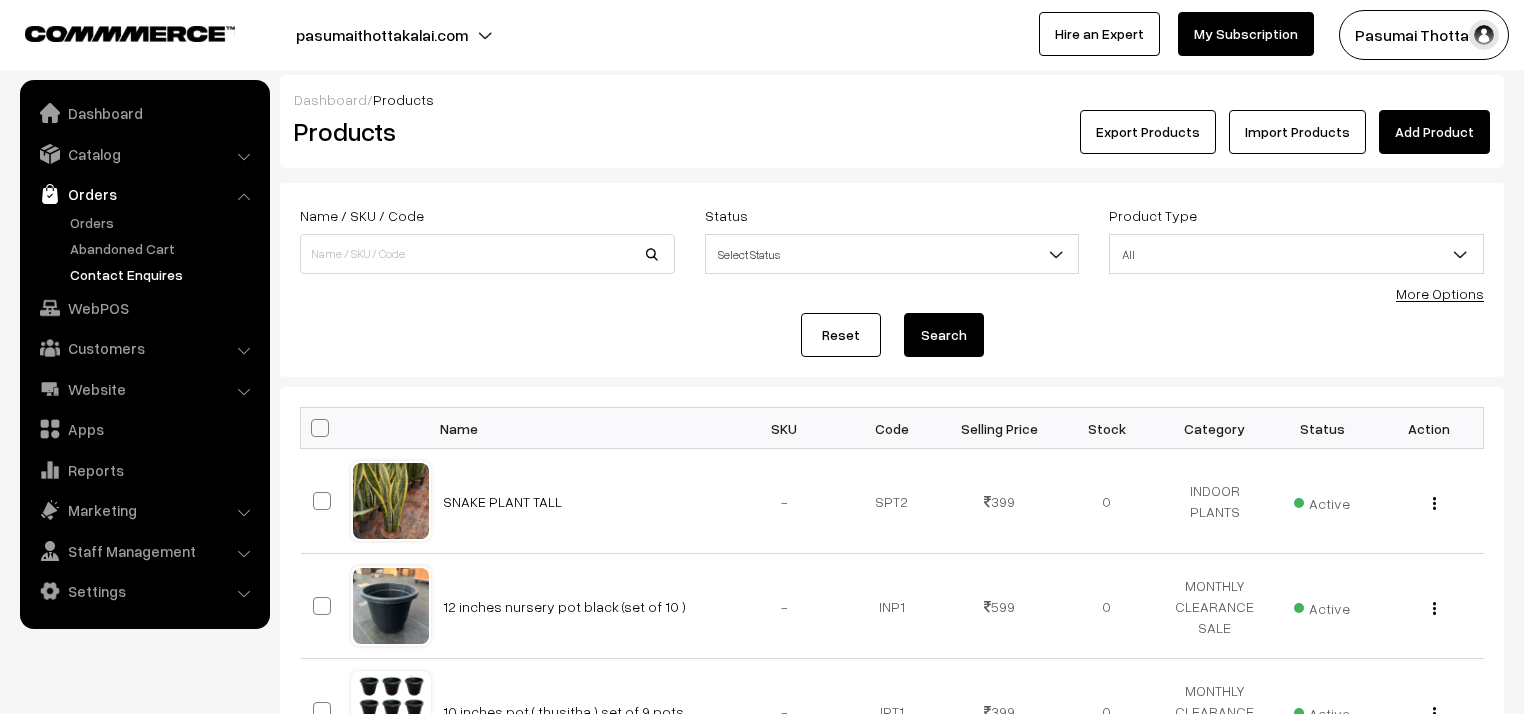 scroll, scrollTop: 0, scrollLeft: 0, axis: both 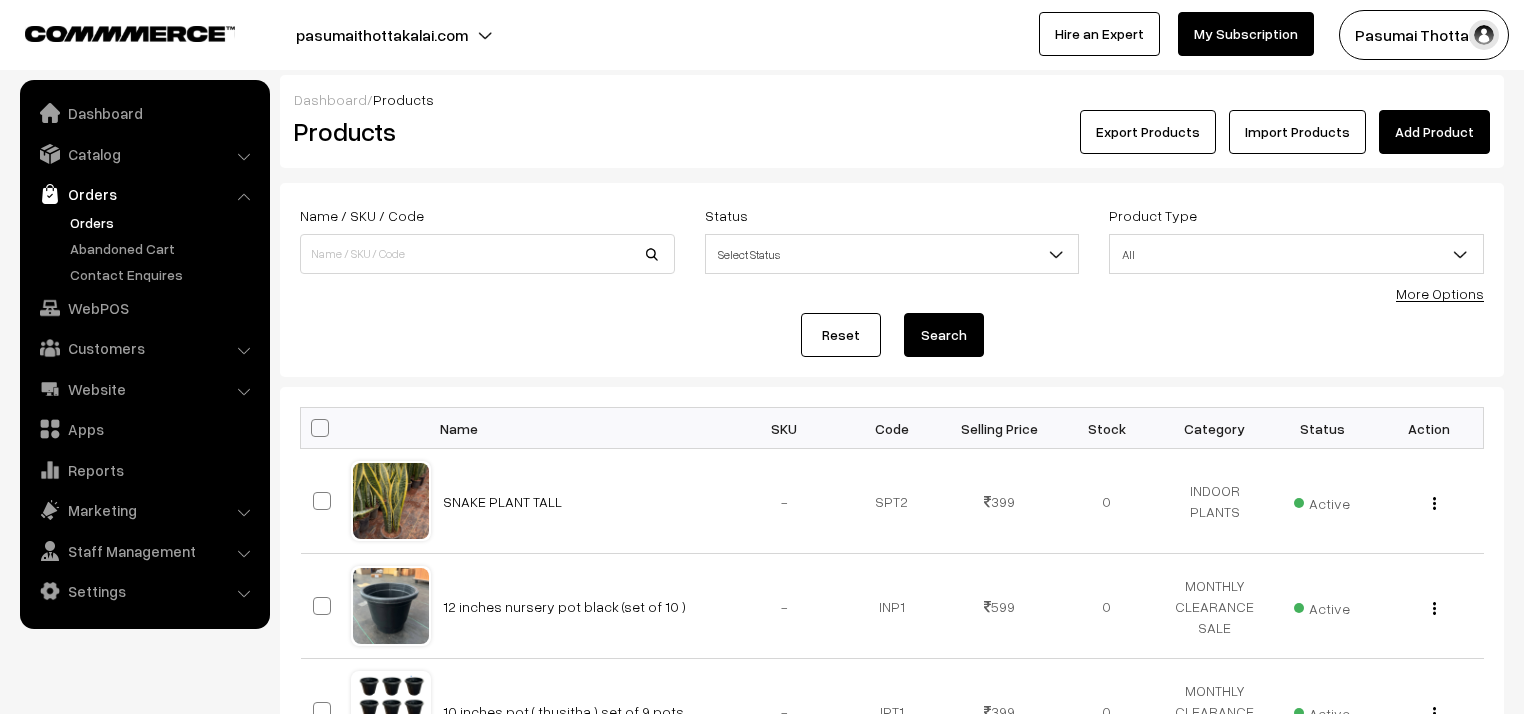 click on "Orders" at bounding box center [164, 222] 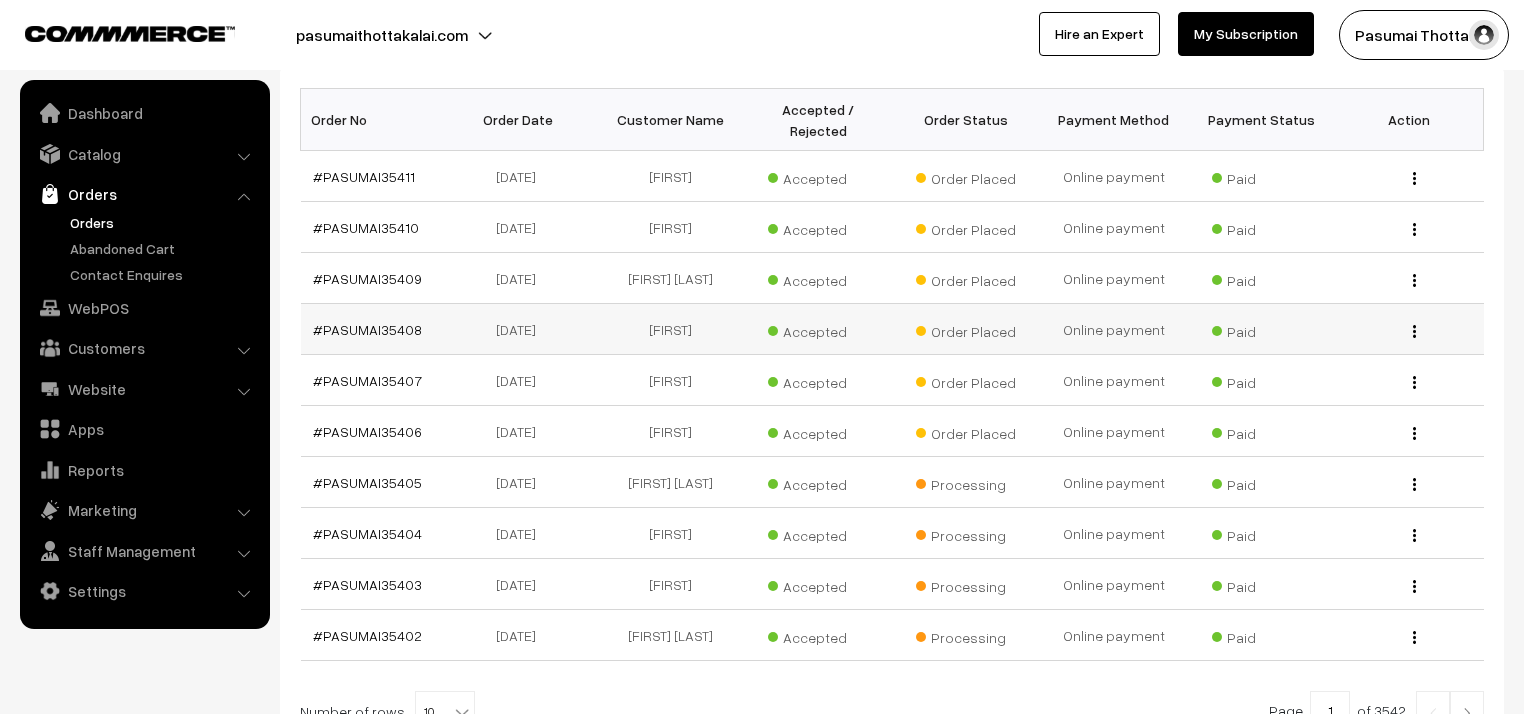 scroll, scrollTop: 320, scrollLeft: 0, axis: vertical 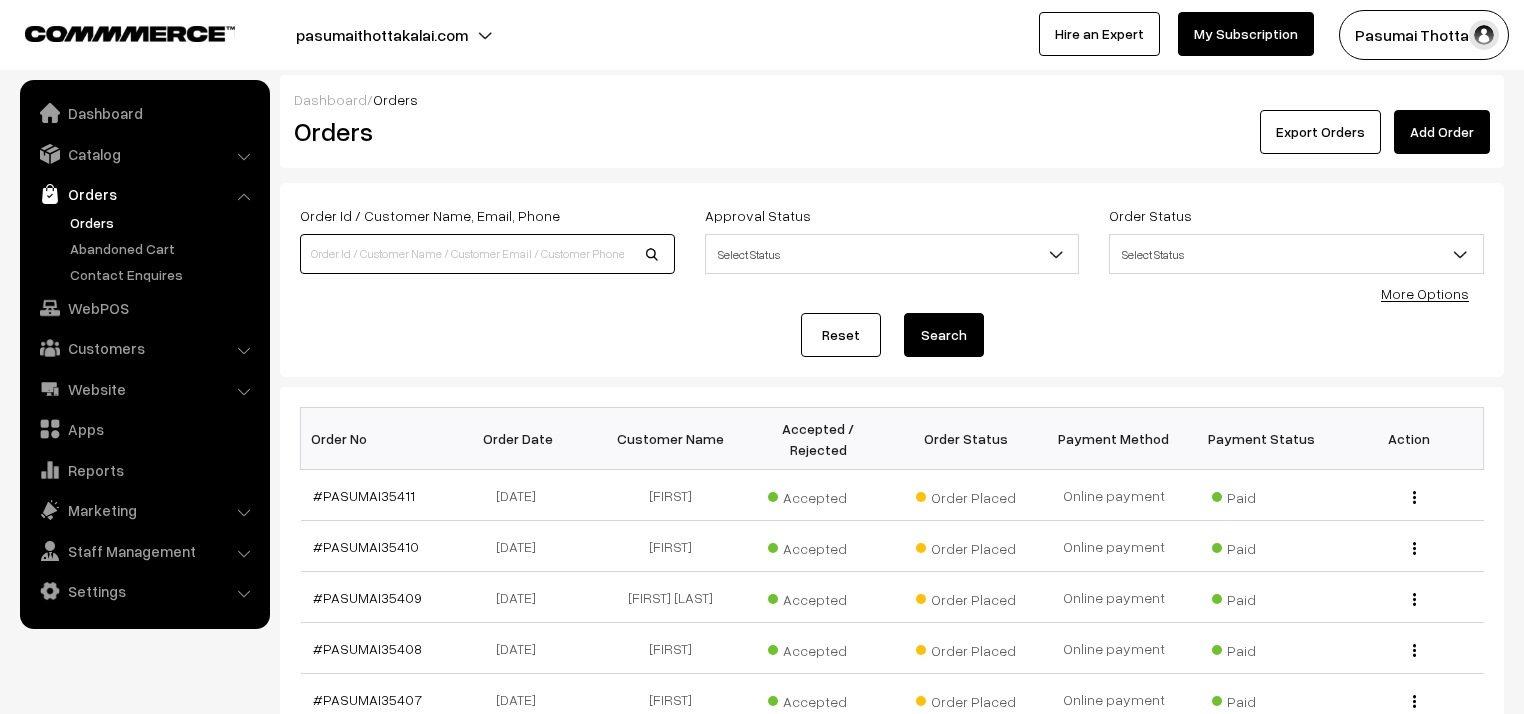 click at bounding box center (487, 254) 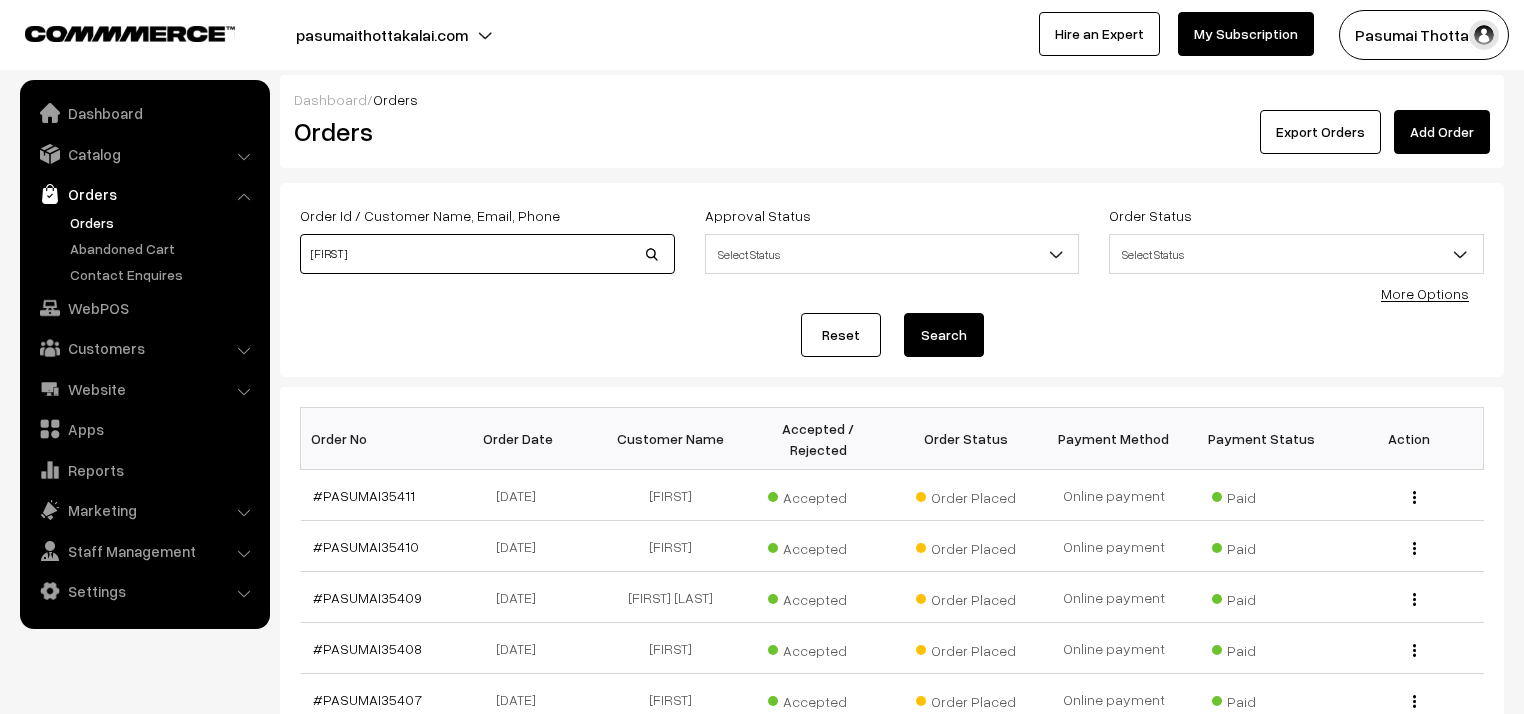 type on "mathia;lwar" 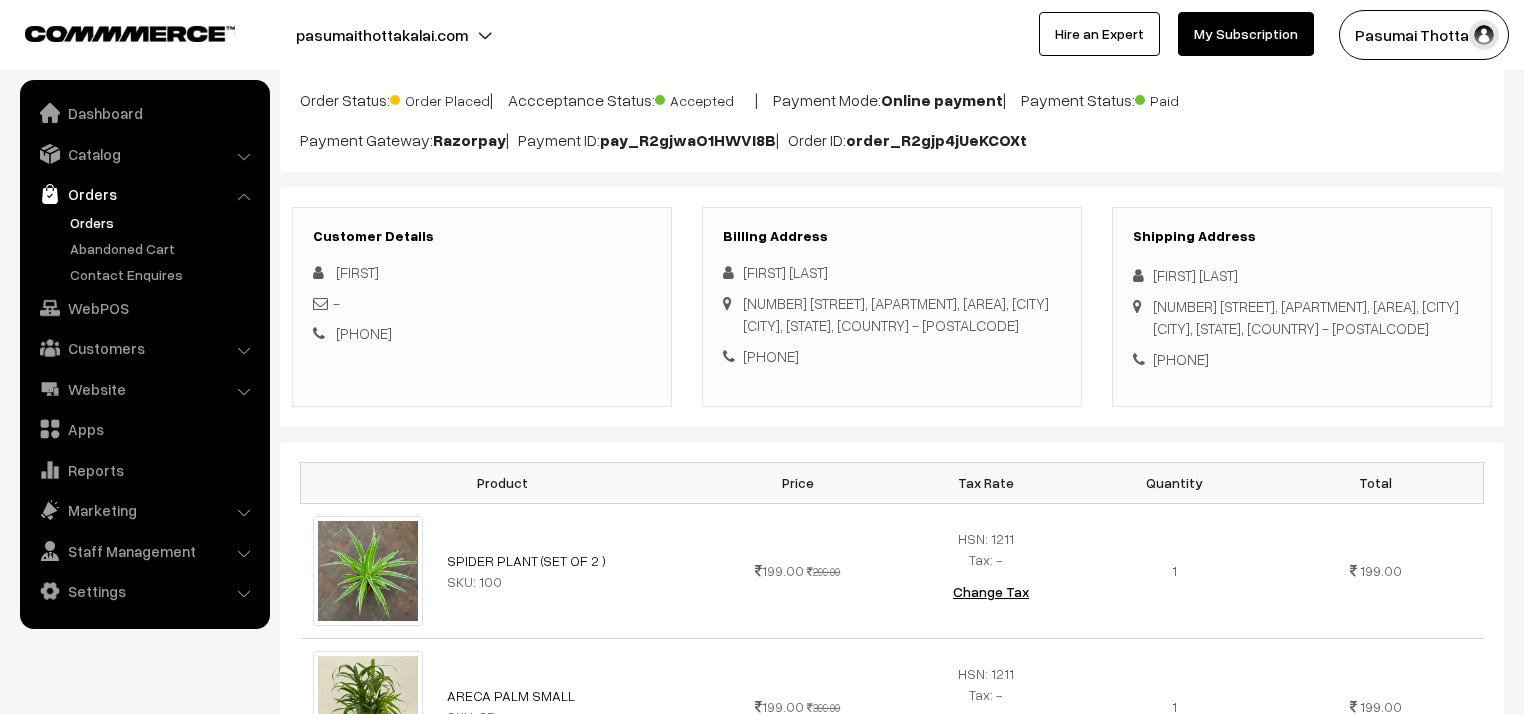 scroll, scrollTop: 160, scrollLeft: 0, axis: vertical 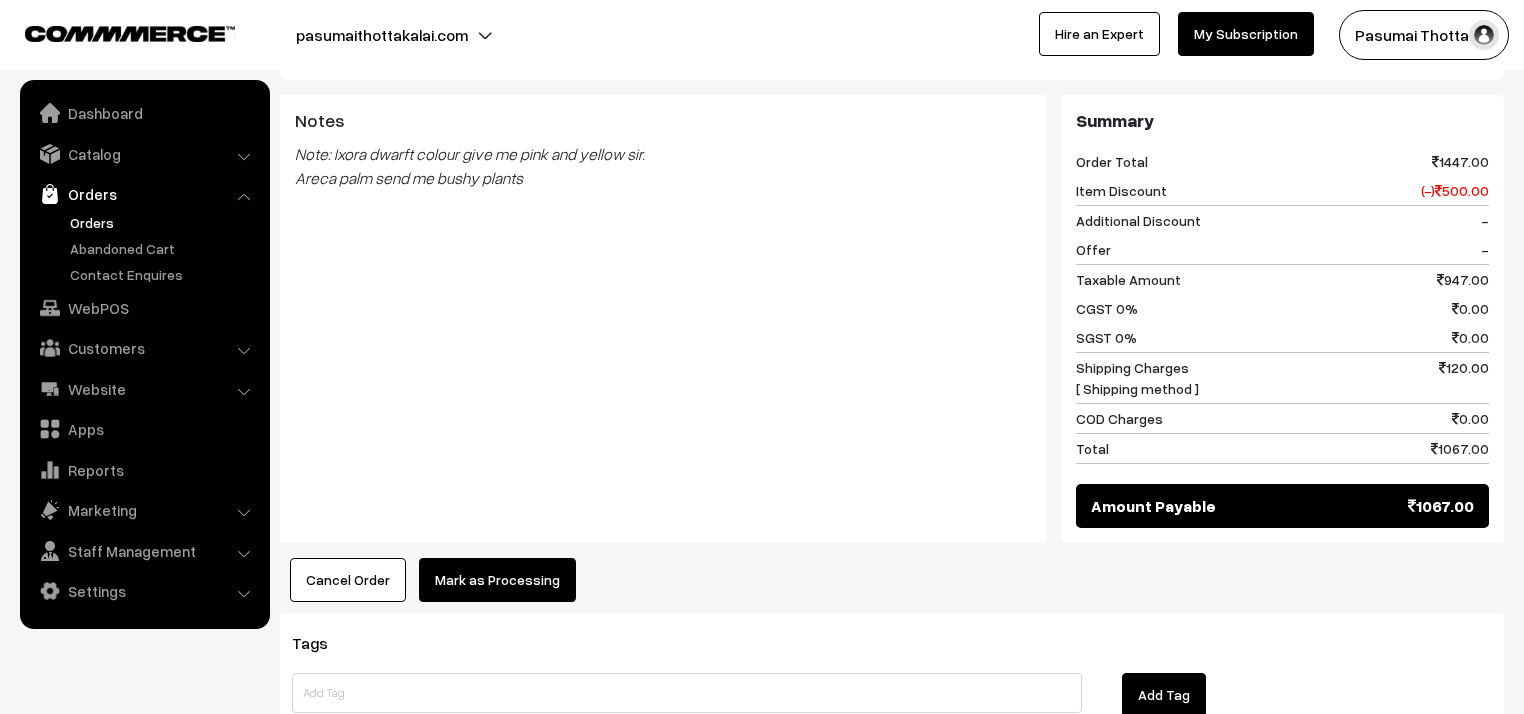 click on "Mark as Processing" at bounding box center [497, 580] 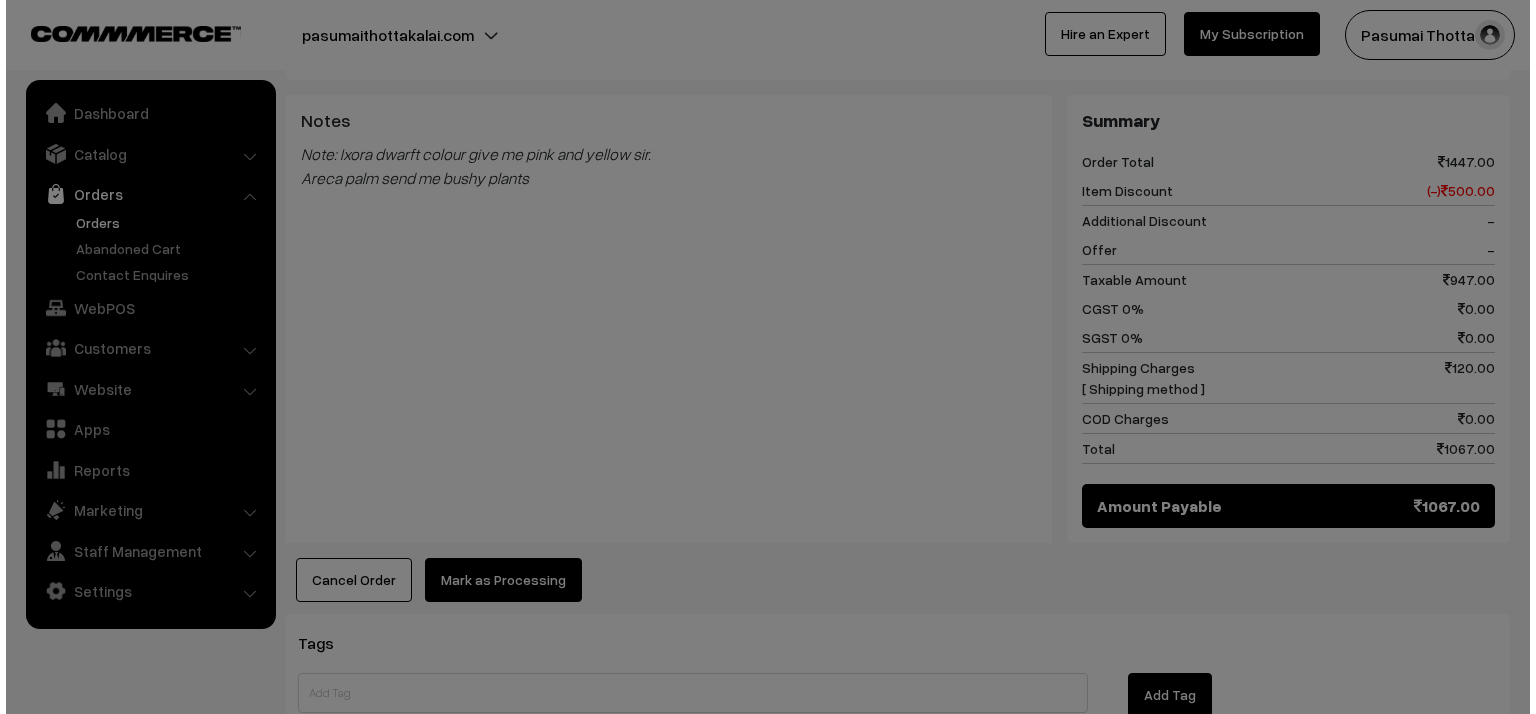 scroll, scrollTop: 1020, scrollLeft: 0, axis: vertical 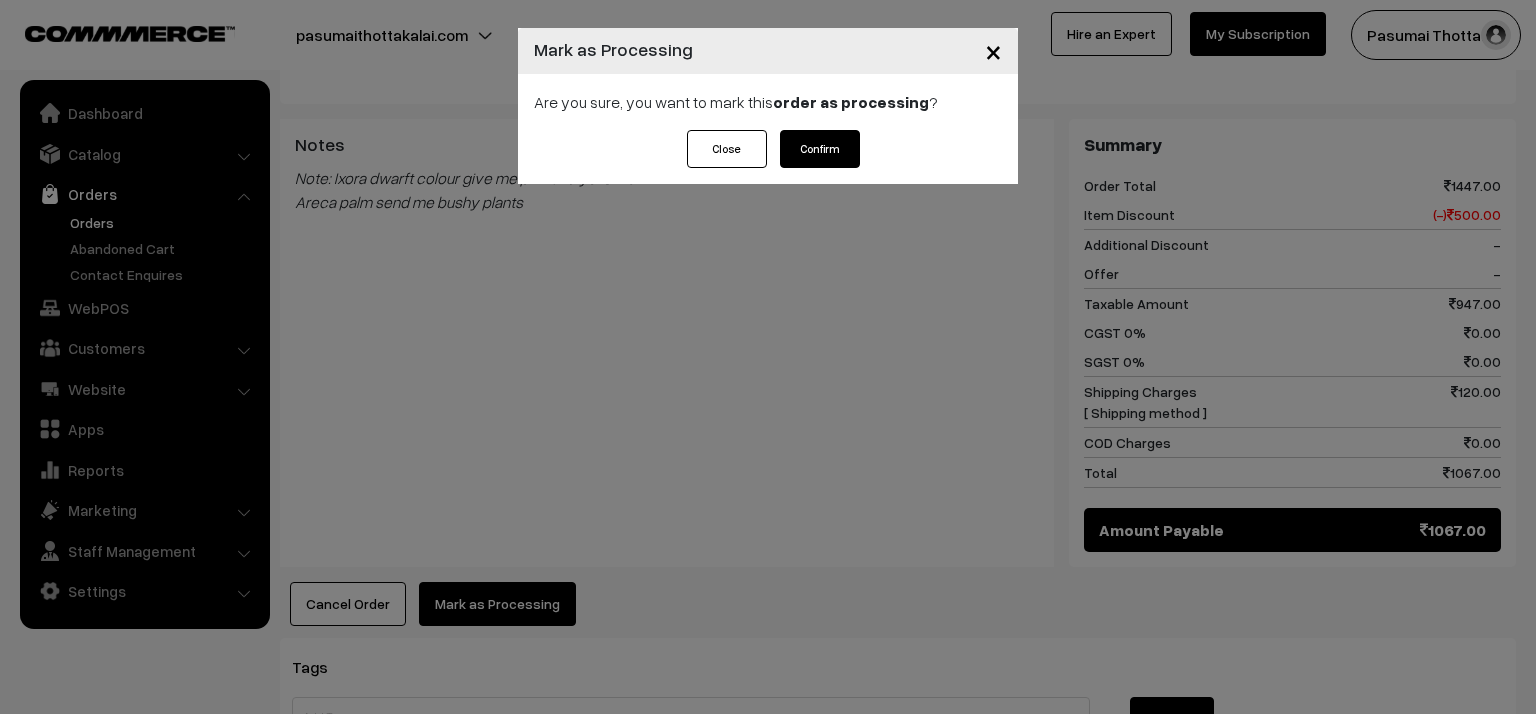 click on "Confirm" at bounding box center (820, 149) 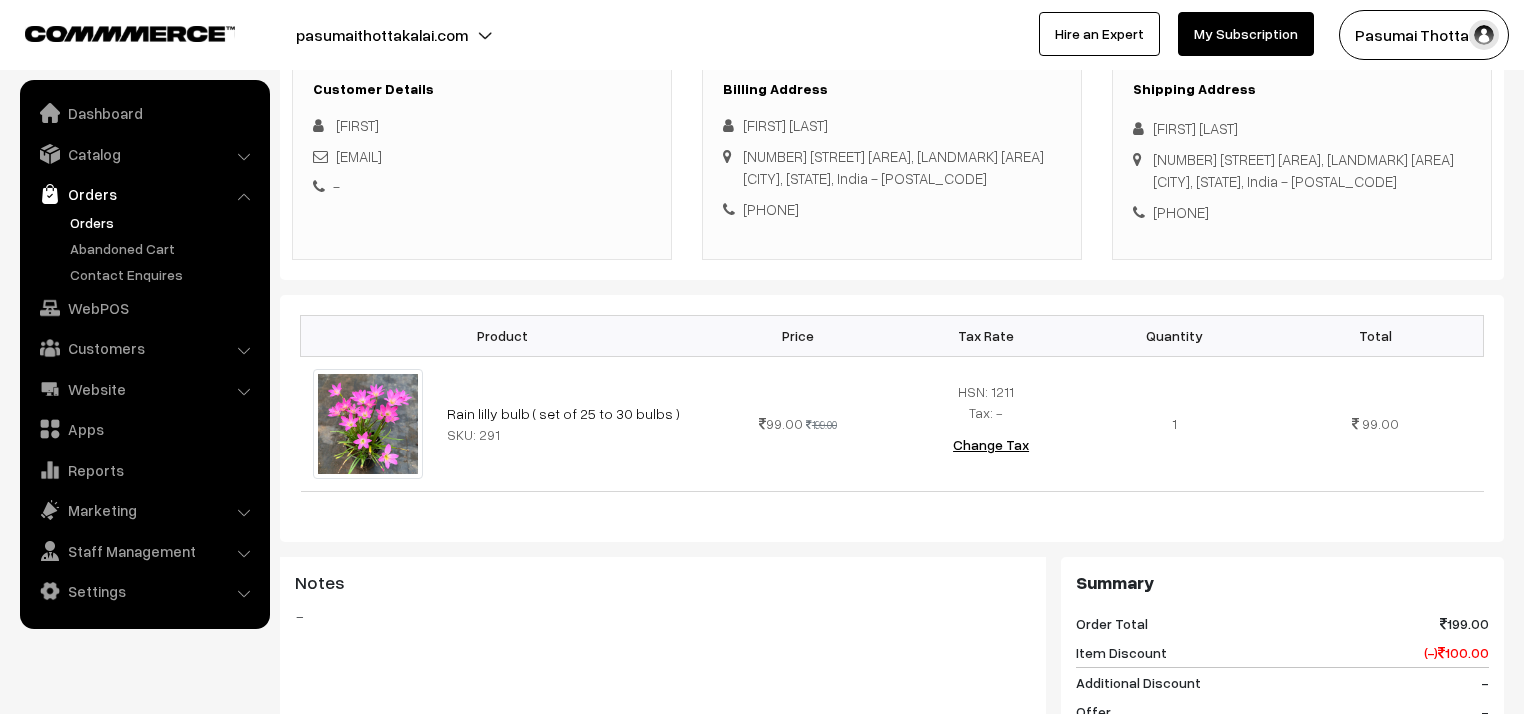 scroll, scrollTop: 320, scrollLeft: 0, axis: vertical 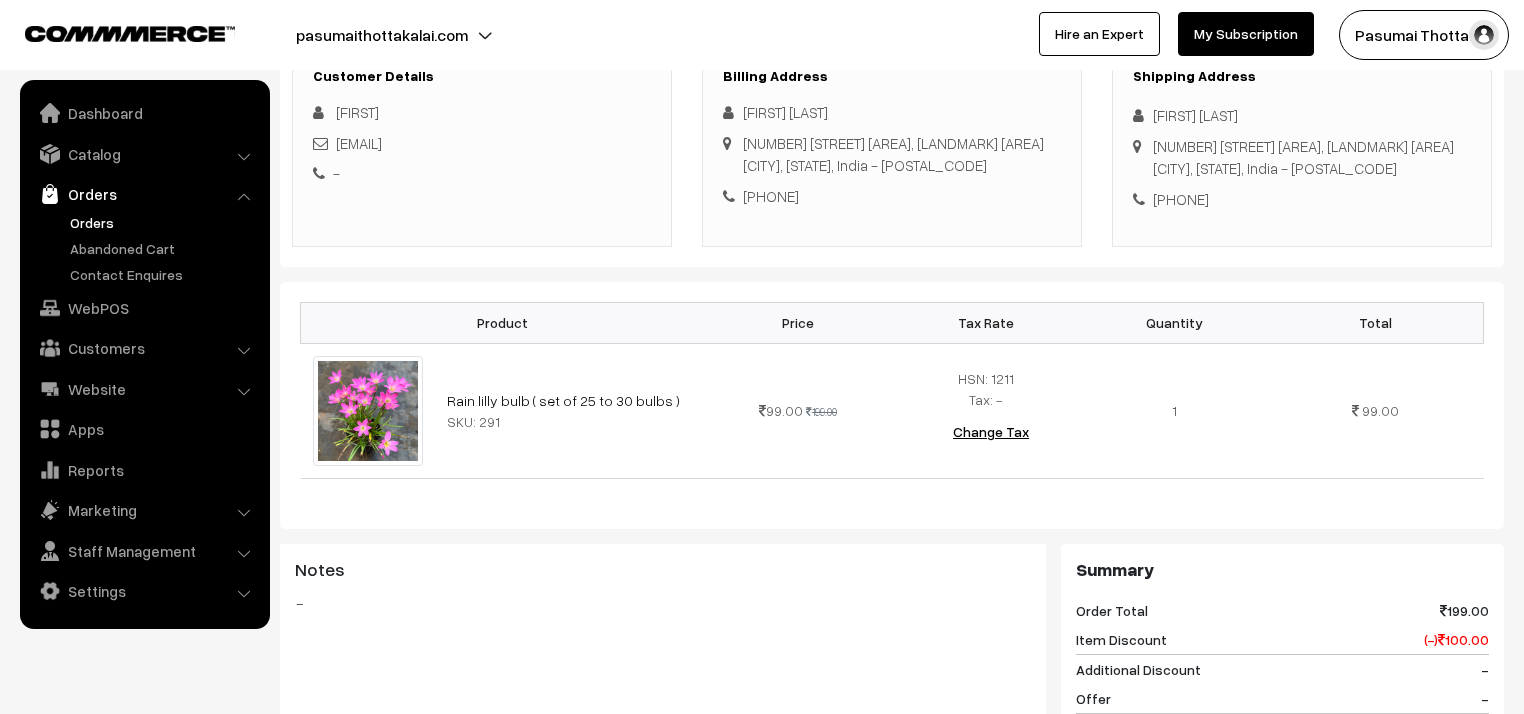 drag, startPoint x: 1154, startPoint y: 115, endPoint x: 1296, endPoint y: 260, distance: 202.95073 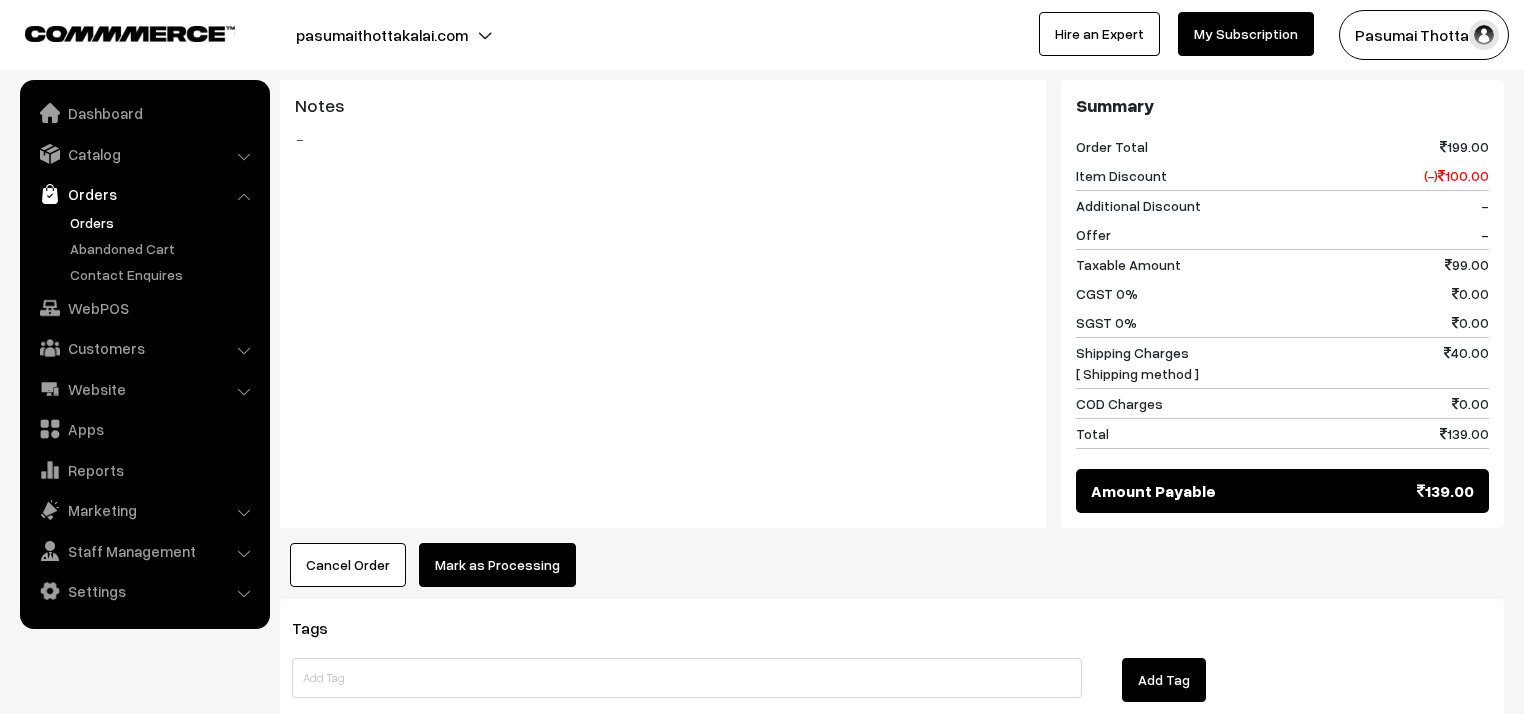scroll, scrollTop: 880, scrollLeft: 0, axis: vertical 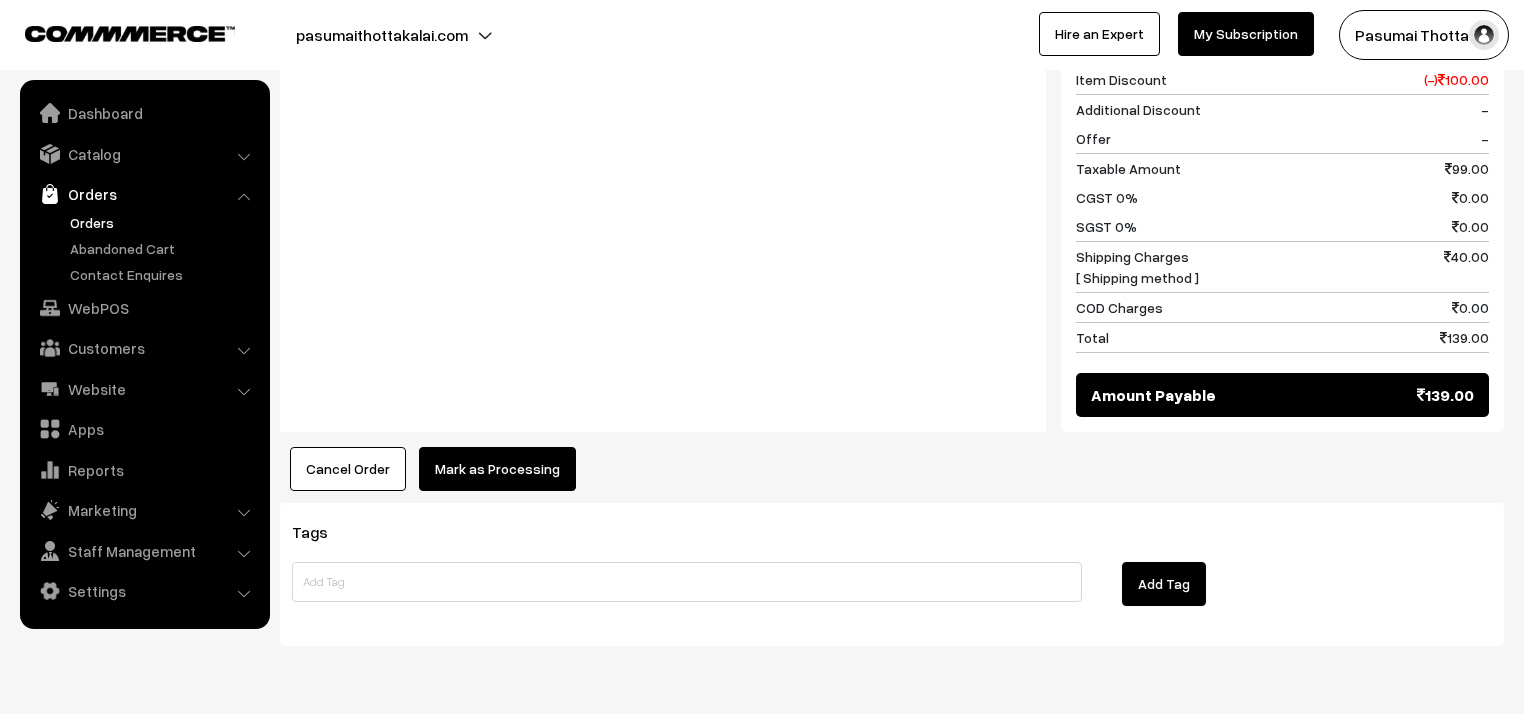 click on "Mark as Processing" at bounding box center (497, 469) 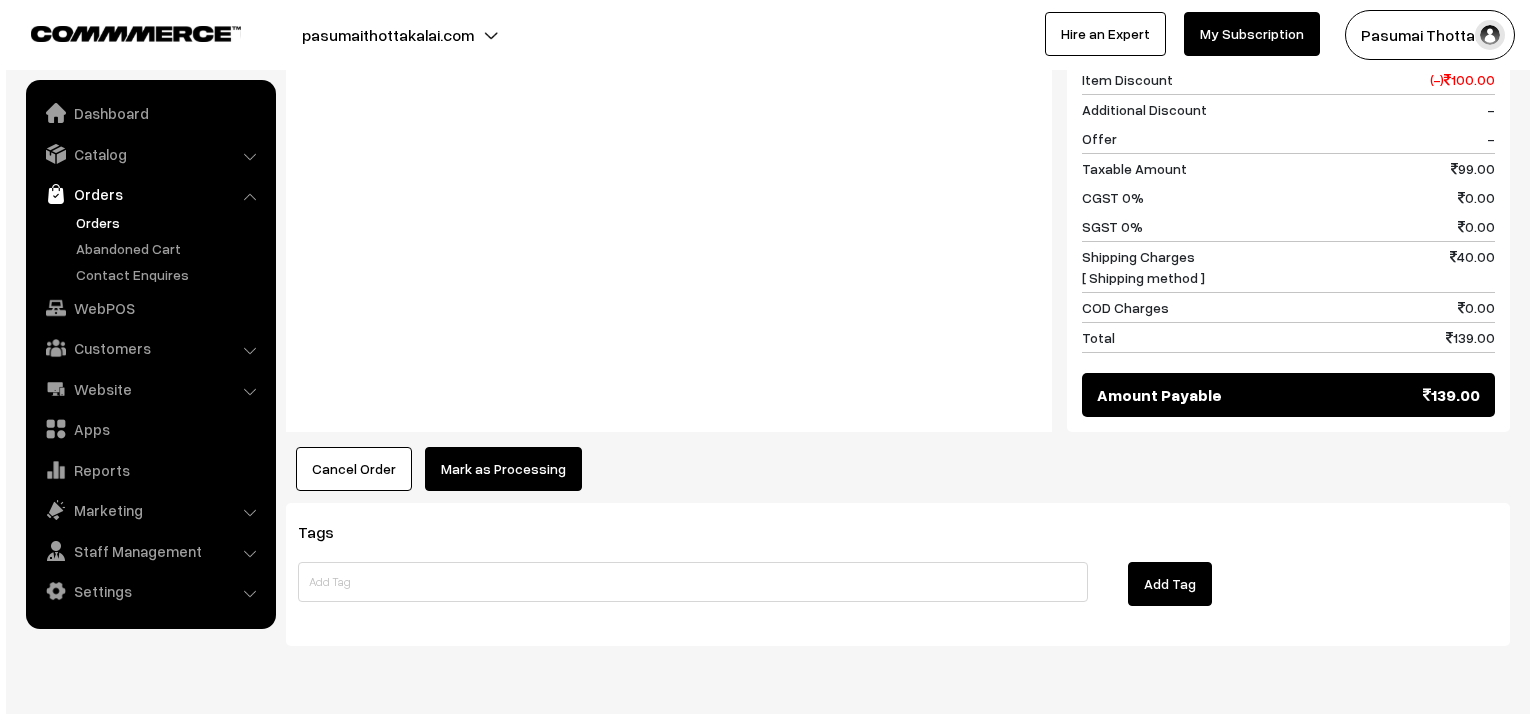 scroll, scrollTop: 881, scrollLeft: 0, axis: vertical 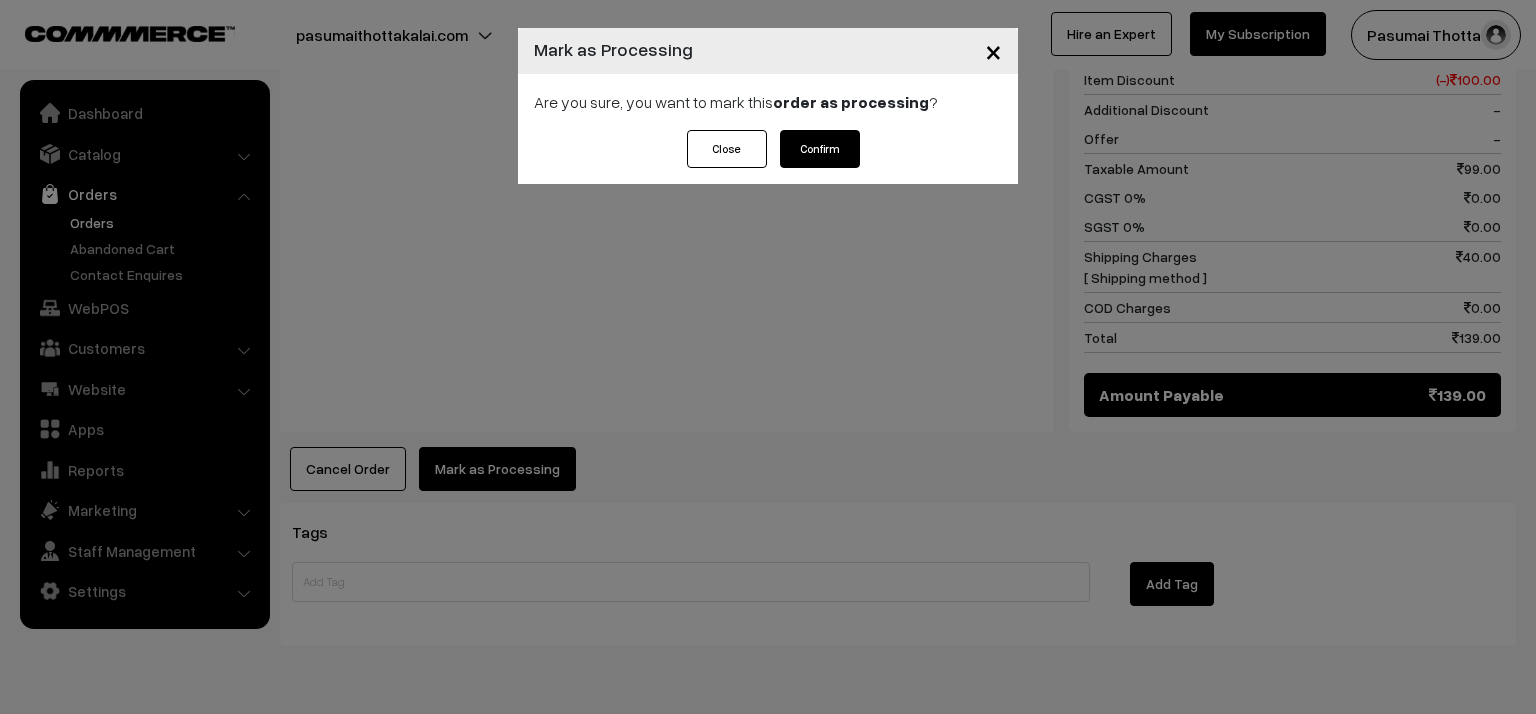 click on "Confirm" at bounding box center (820, 149) 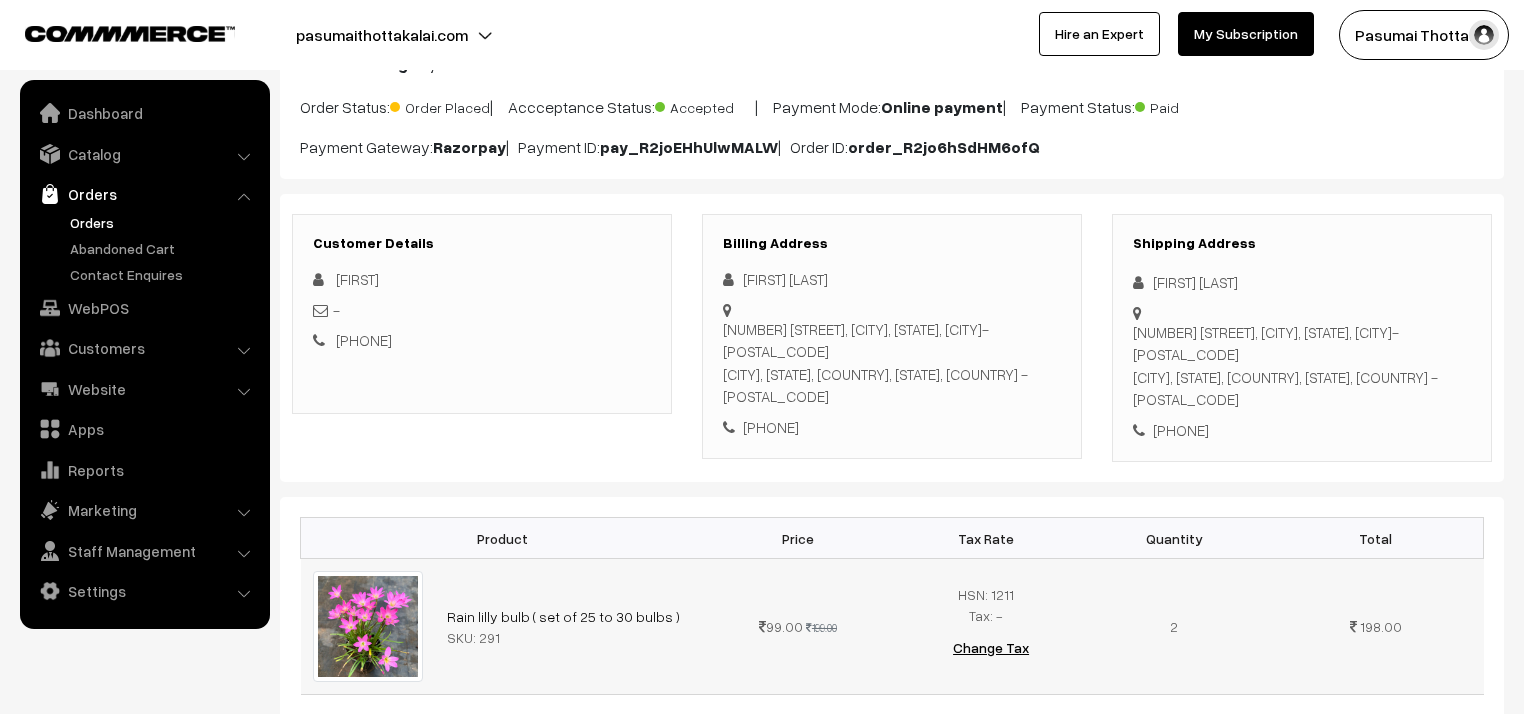 scroll, scrollTop: 160, scrollLeft: 0, axis: vertical 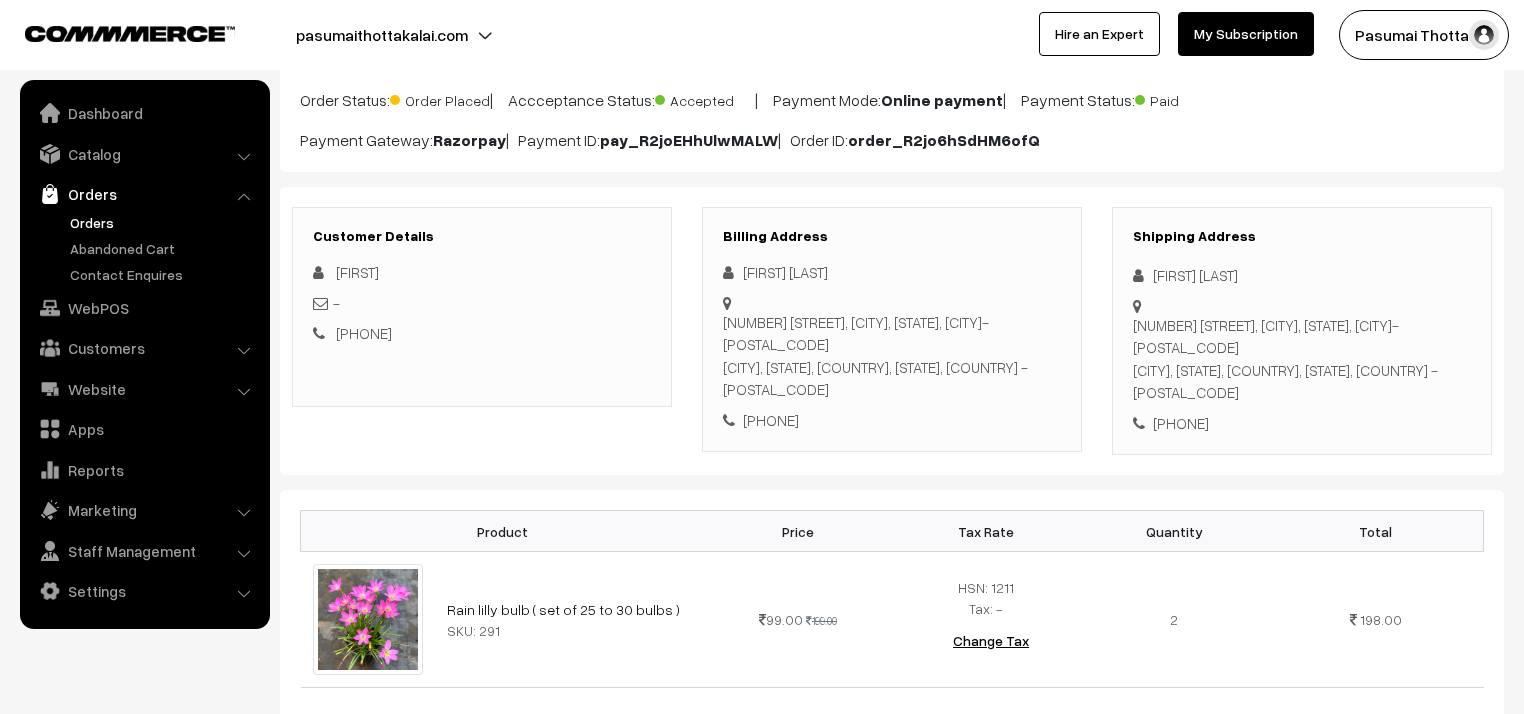 drag, startPoint x: 1153, startPoint y: 275, endPoint x: 1288, endPoint y: 420, distance: 198.11613 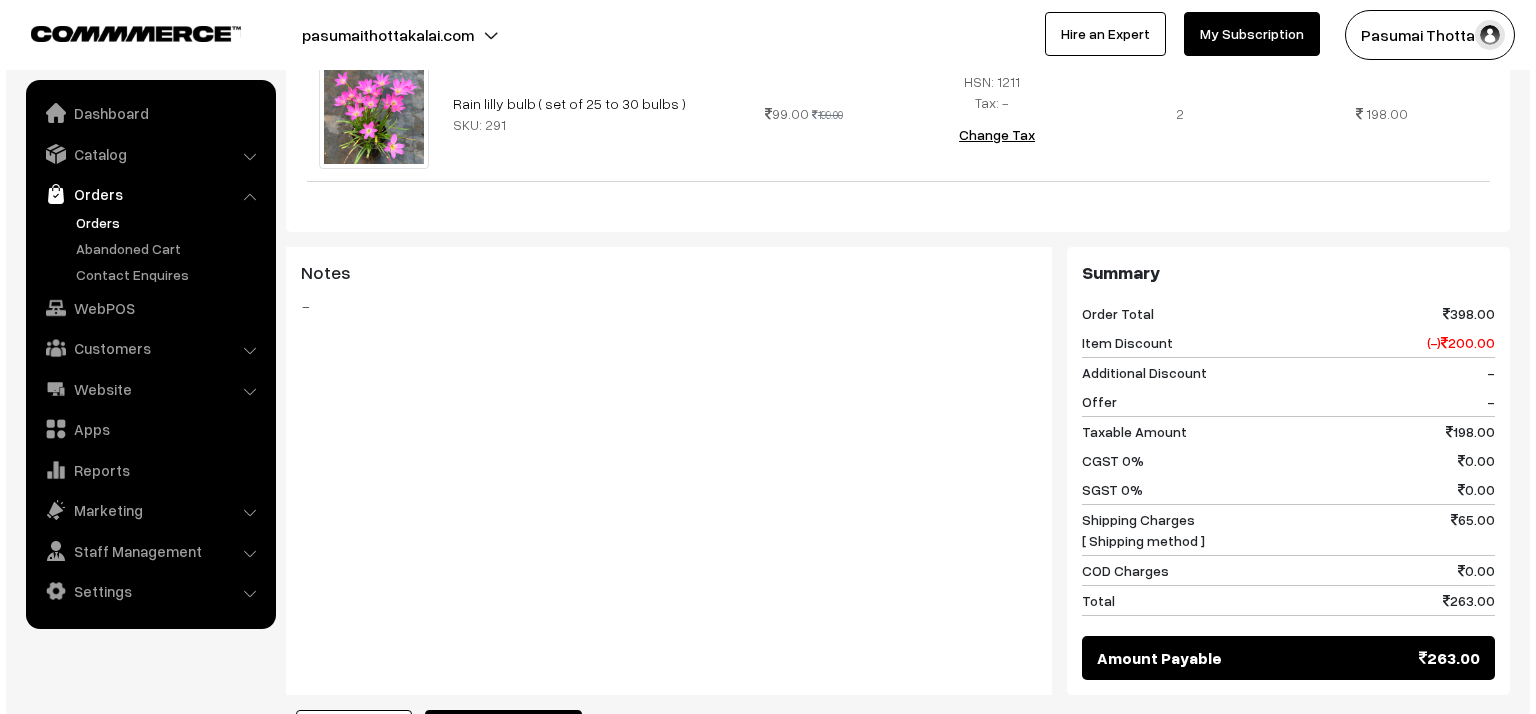 scroll, scrollTop: 720, scrollLeft: 0, axis: vertical 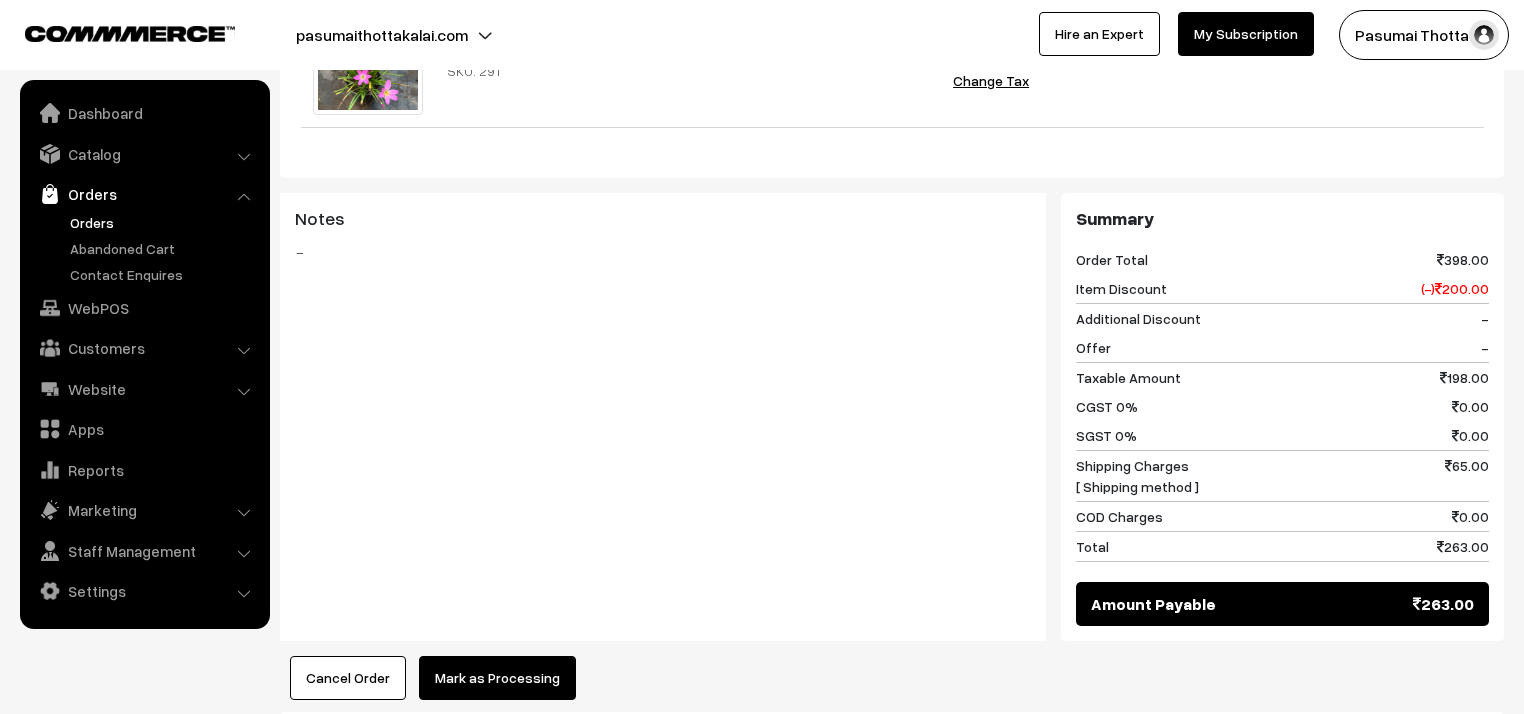 click on "Mark as Processing" at bounding box center [497, 678] 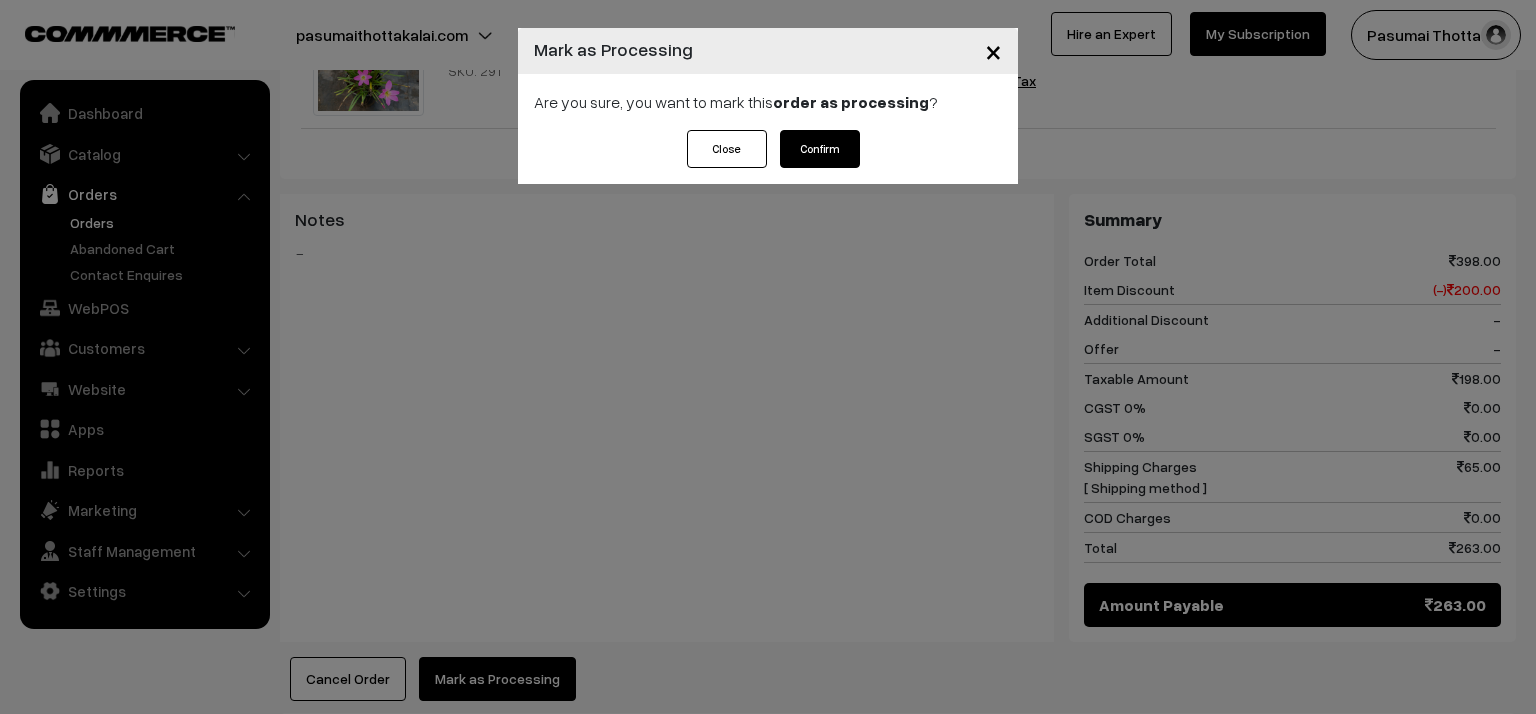 click on "Confirm" at bounding box center (820, 149) 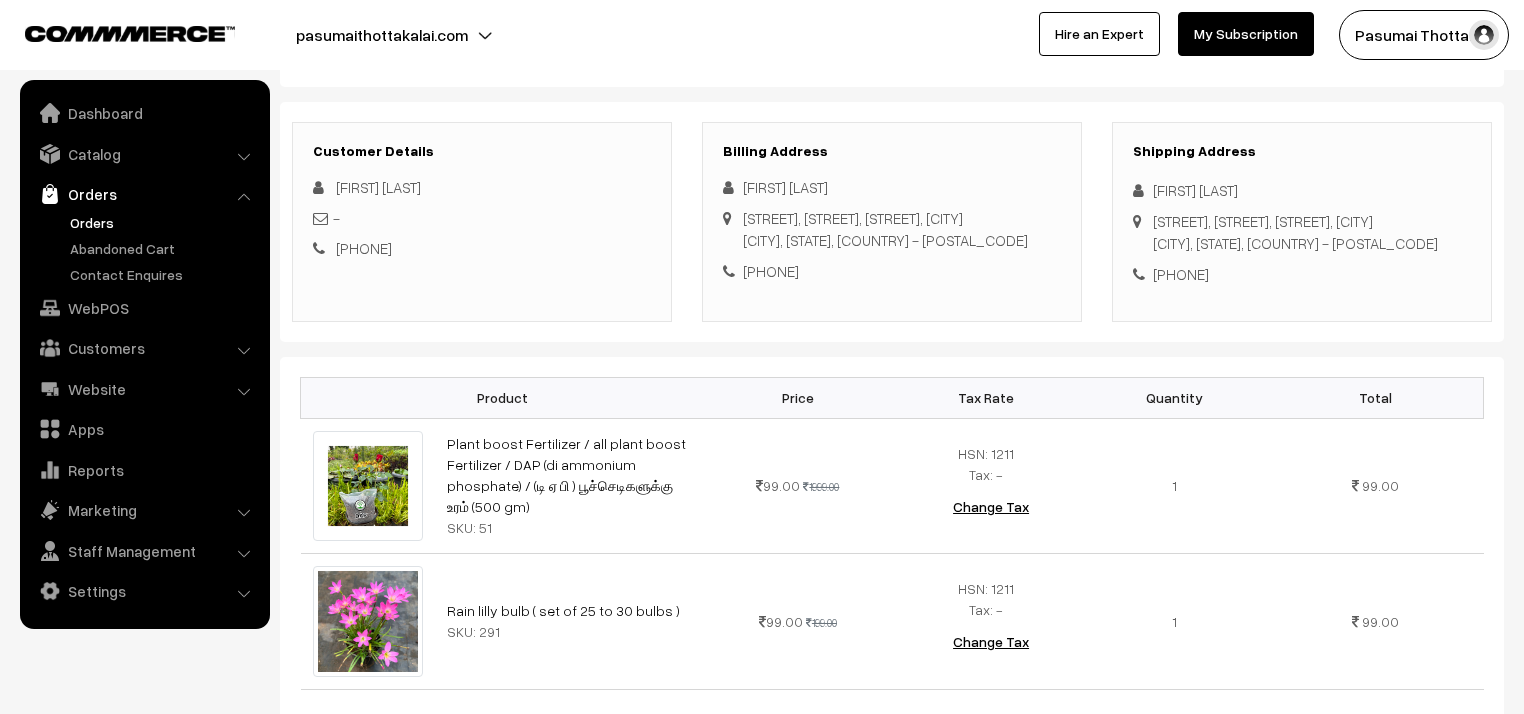 scroll, scrollTop: 160, scrollLeft: 0, axis: vertical 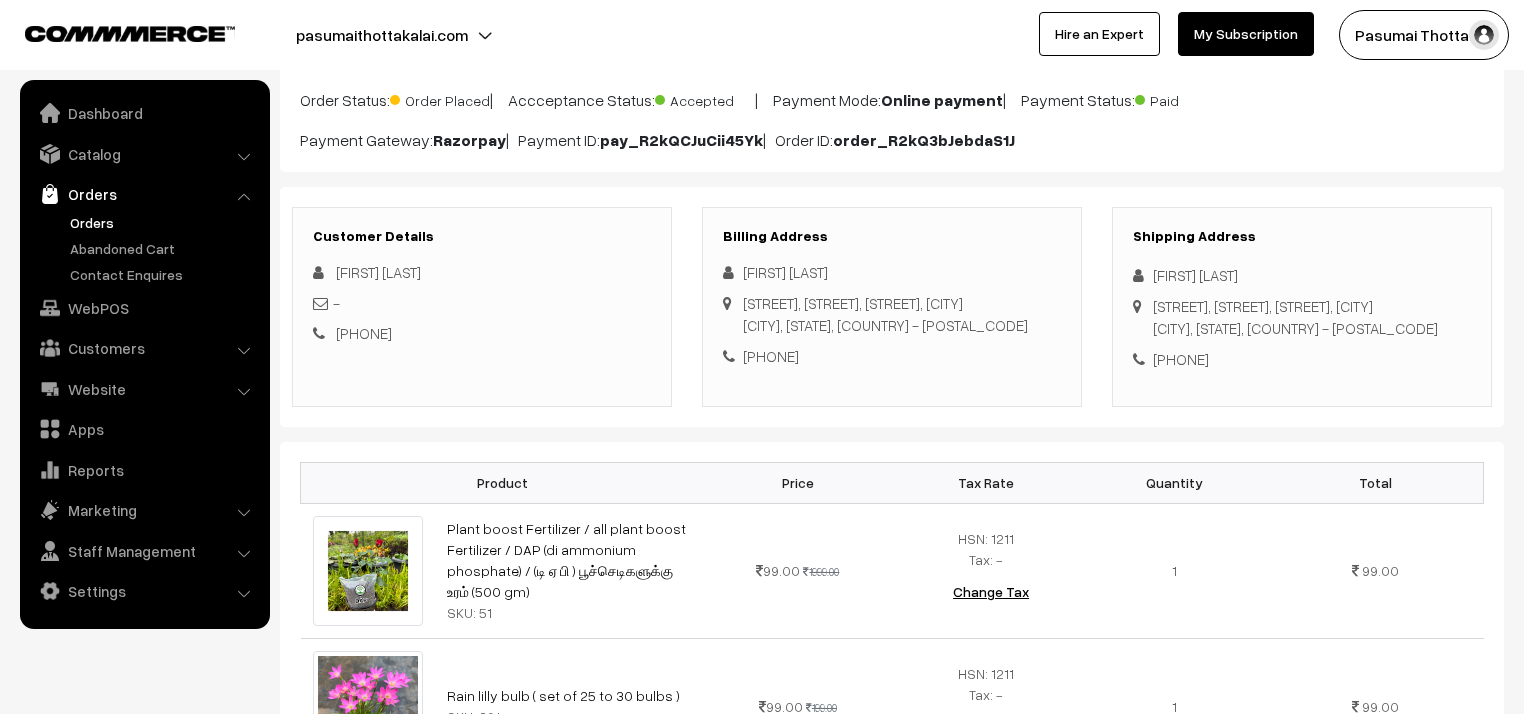 drag, startPoint x: 1150, startPoint y: 274, endPoint x: 1292, endPoint y: 411, distance: 197.31447 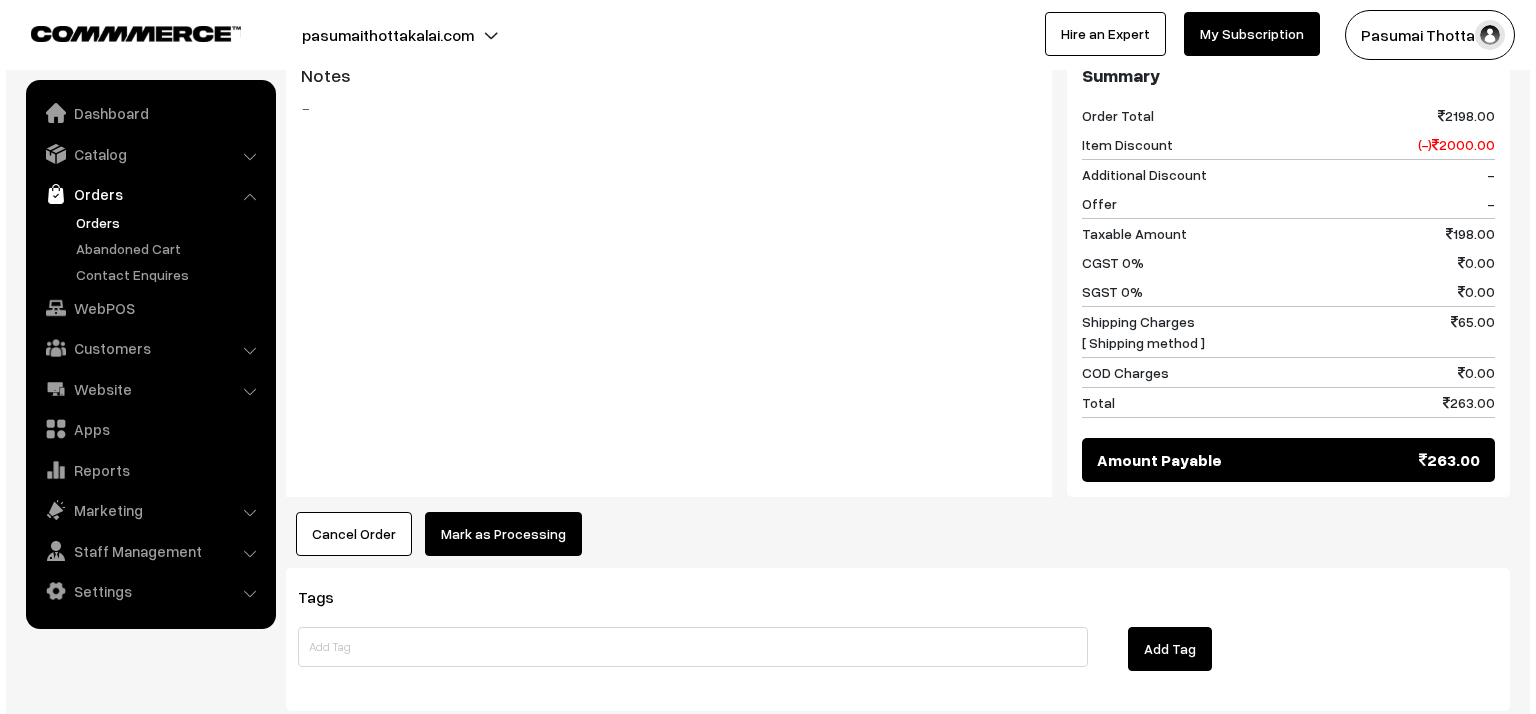 scroll, scrollTop: 960, scrollLeft: 0, axis: vertical 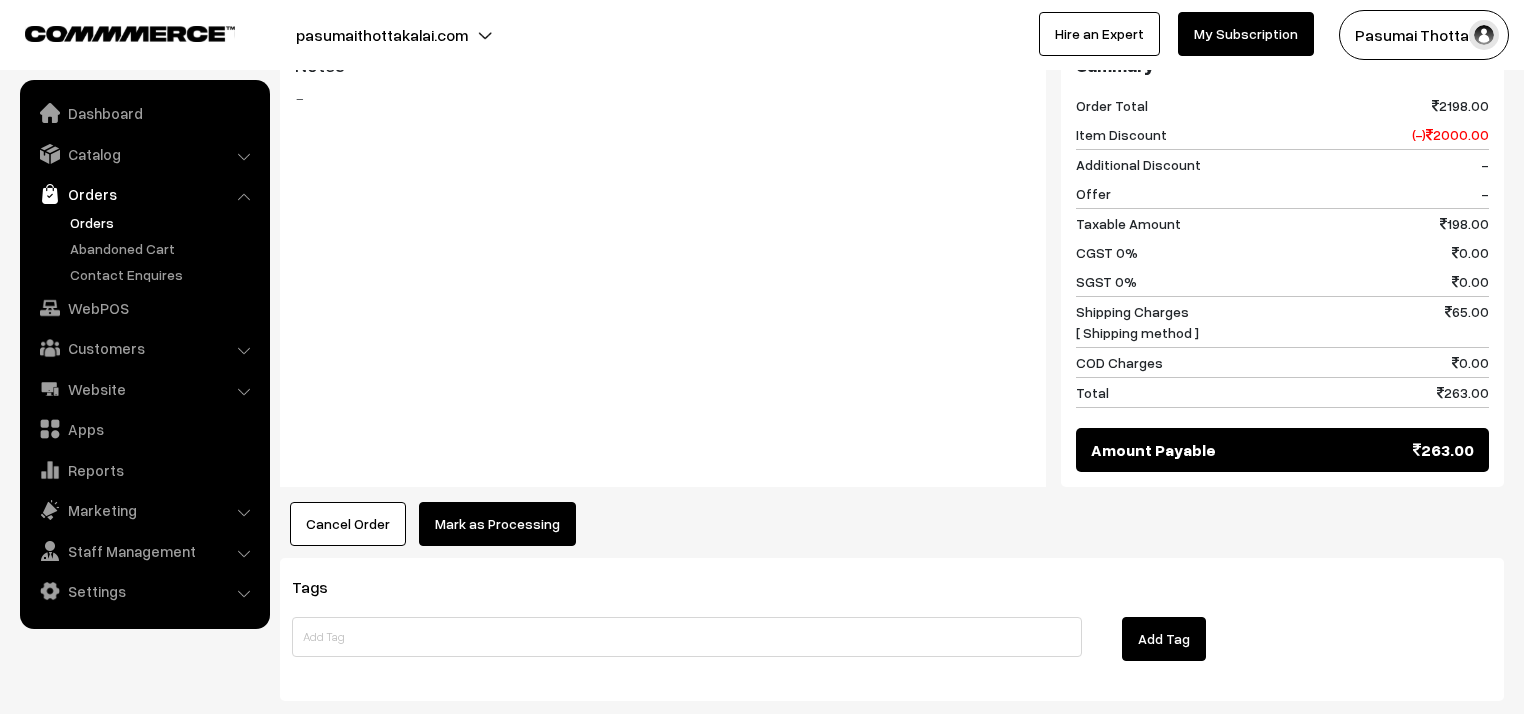 click on "Mark as Processing" at bounding box center (497, 524) 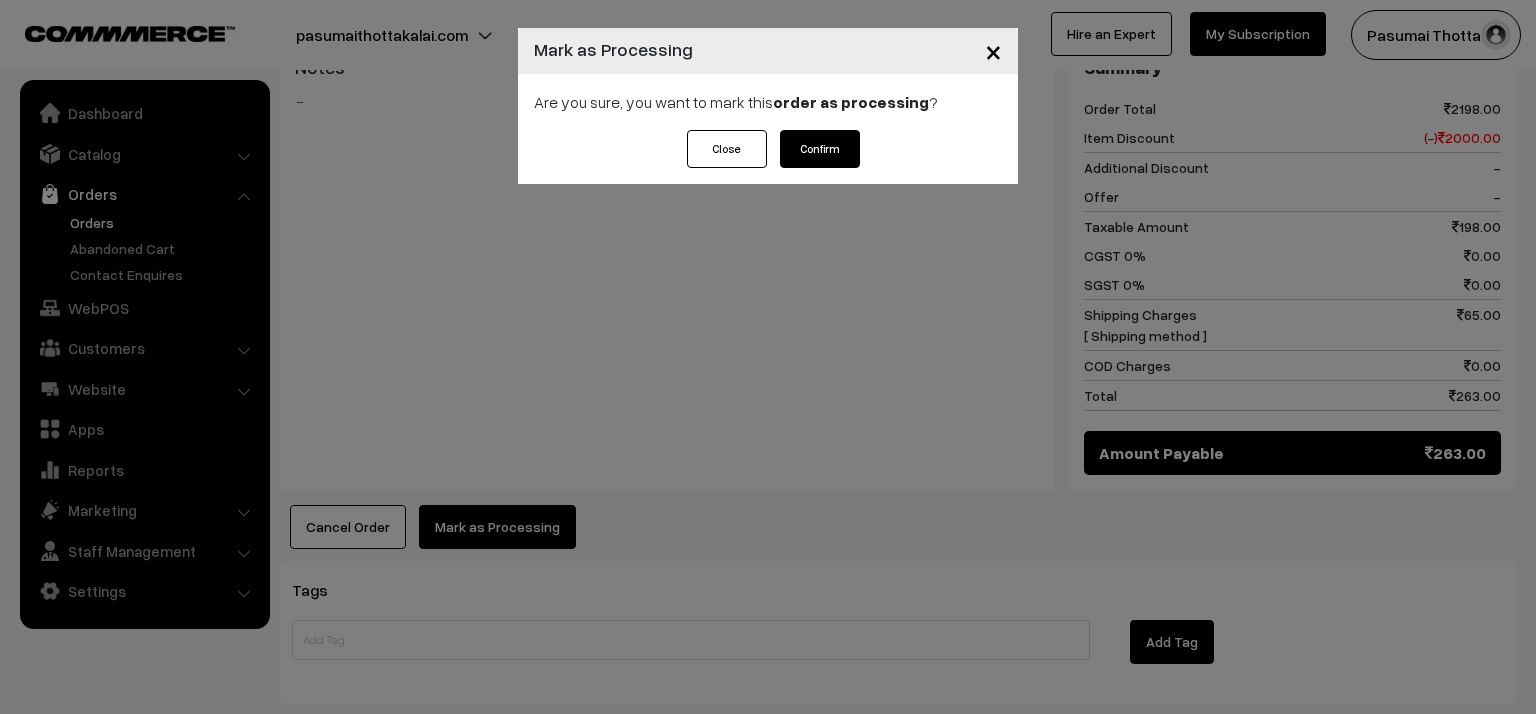click on "Confirm" at bounding box center (820, 149) 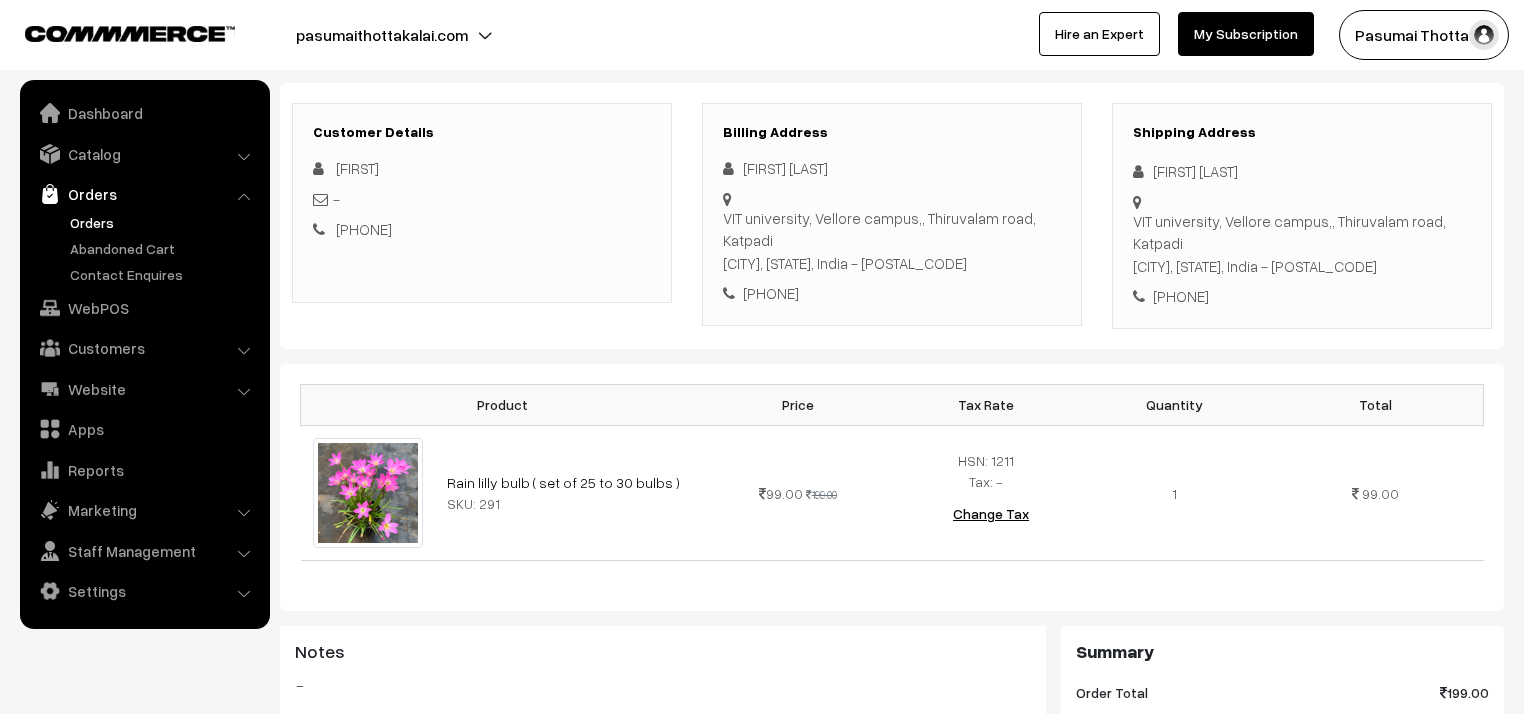 scroll, scrollTop: 240, scrollLeft: 0, axis: vertical 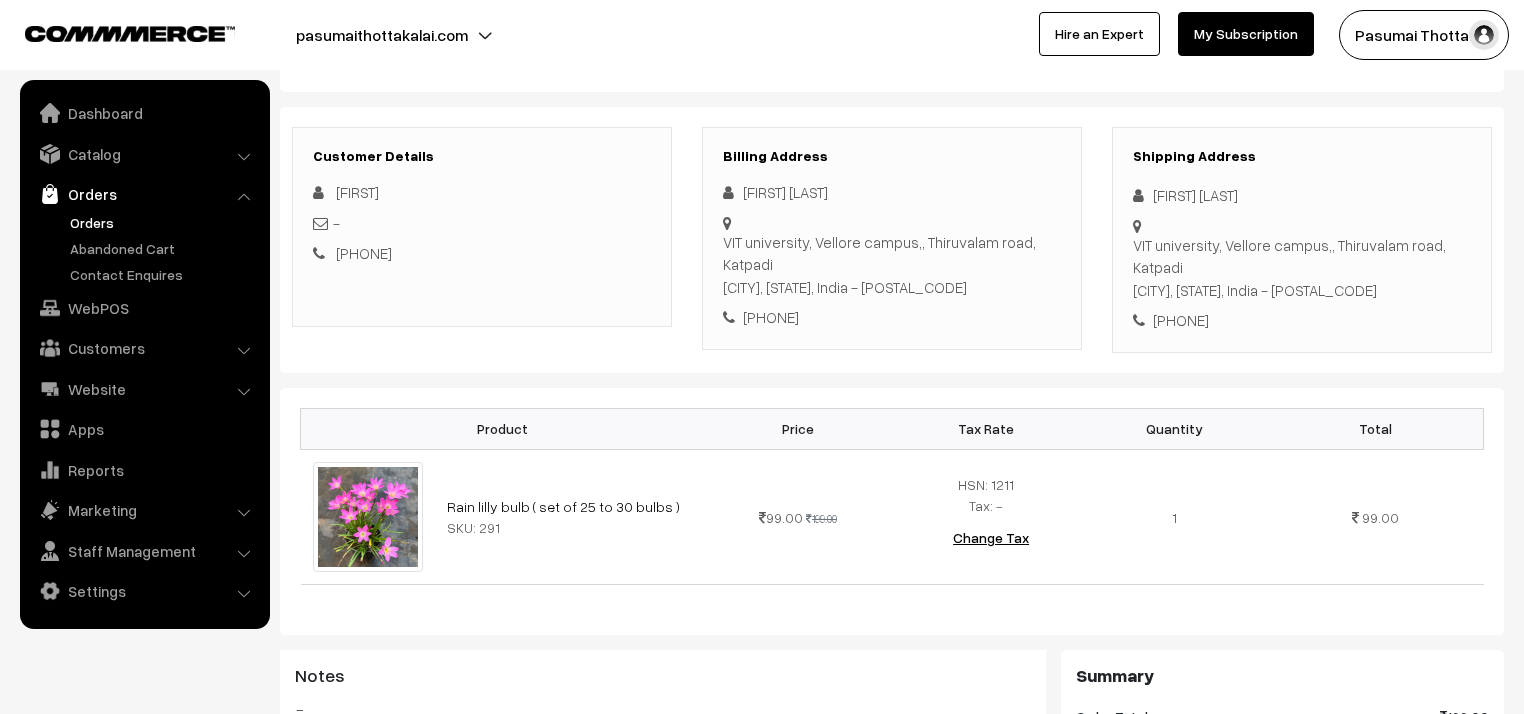 drag, startPoint x: 1153, startPoint y: 197, endPoint x: 1276, endPoint y: 313, distance: 169.07098 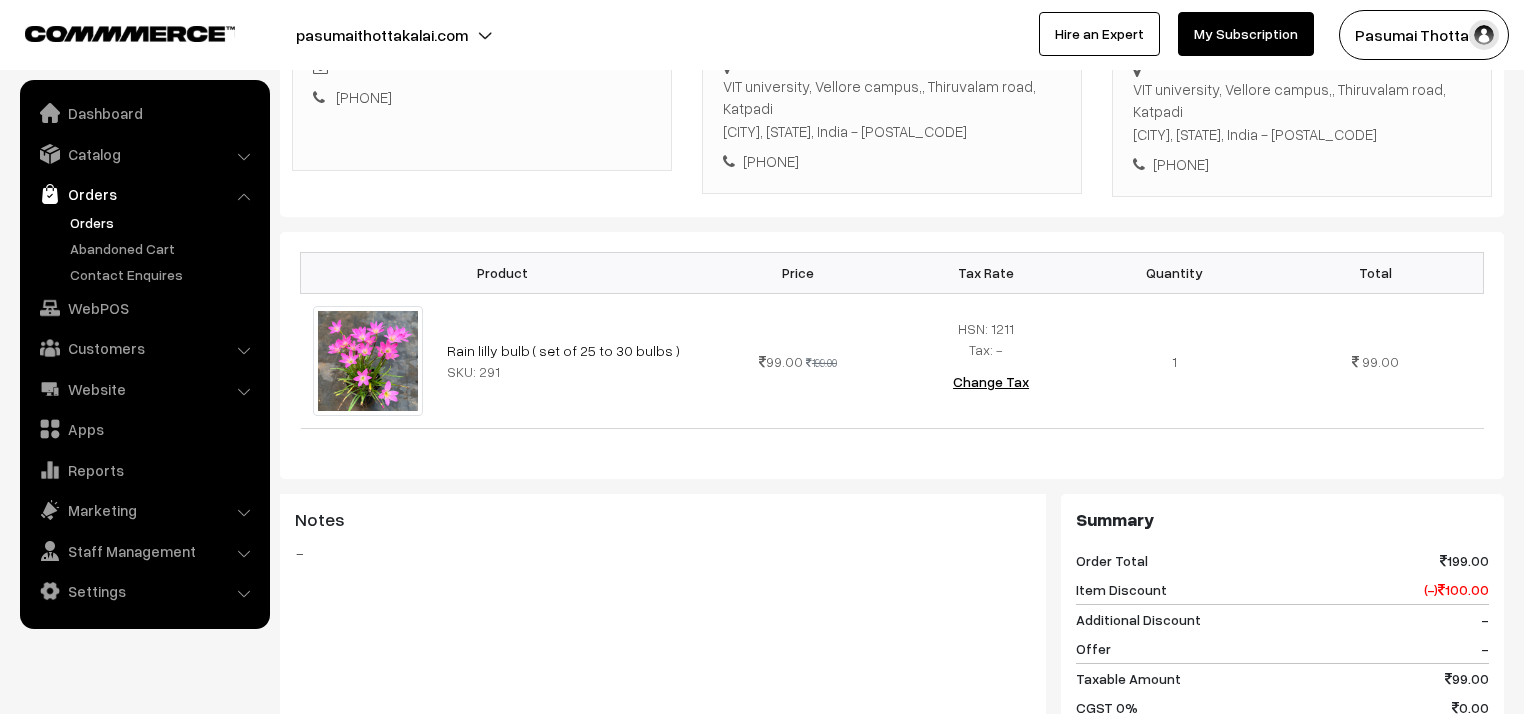 scroll, scrollTop: 320, scrollLeft: 0, axis: vertical 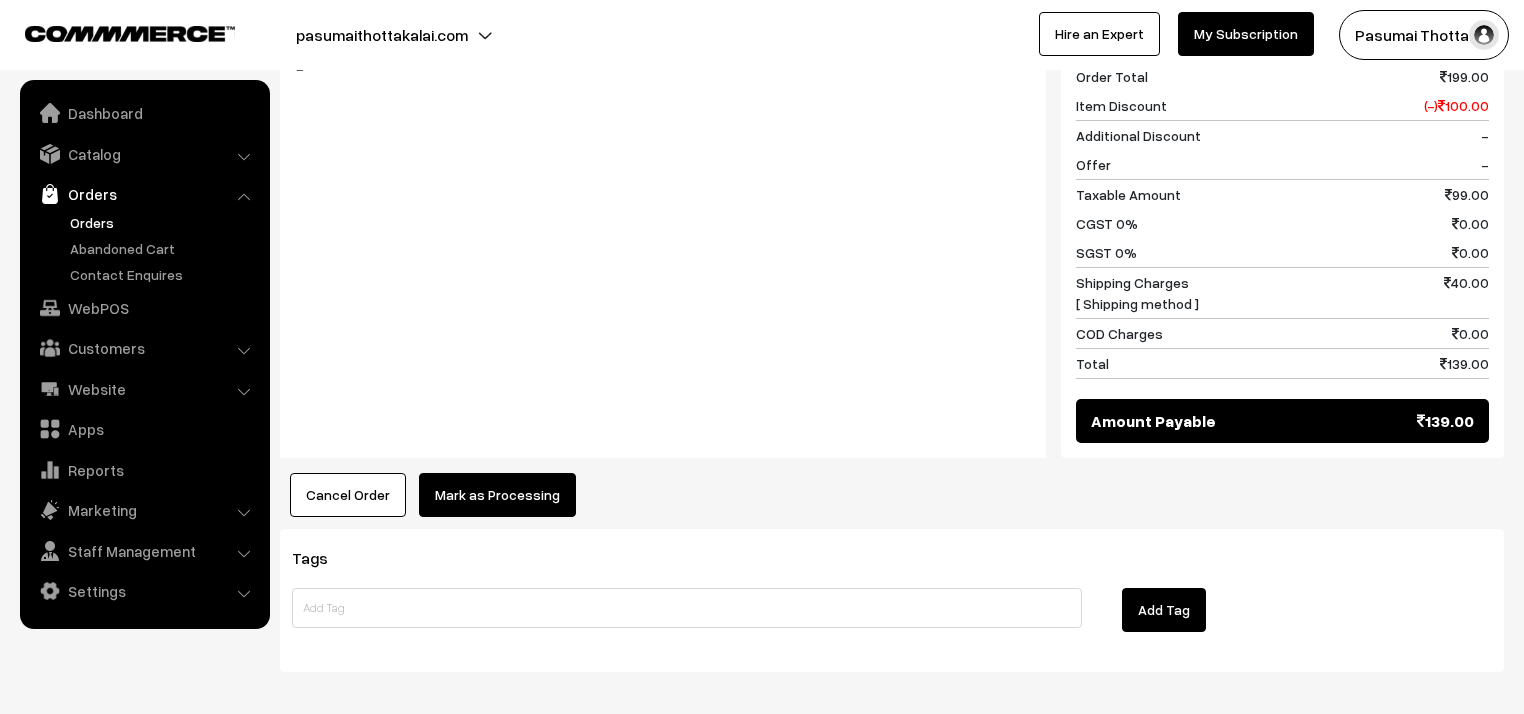 click on "Mark as Processing" at bounding box center [497, 495] 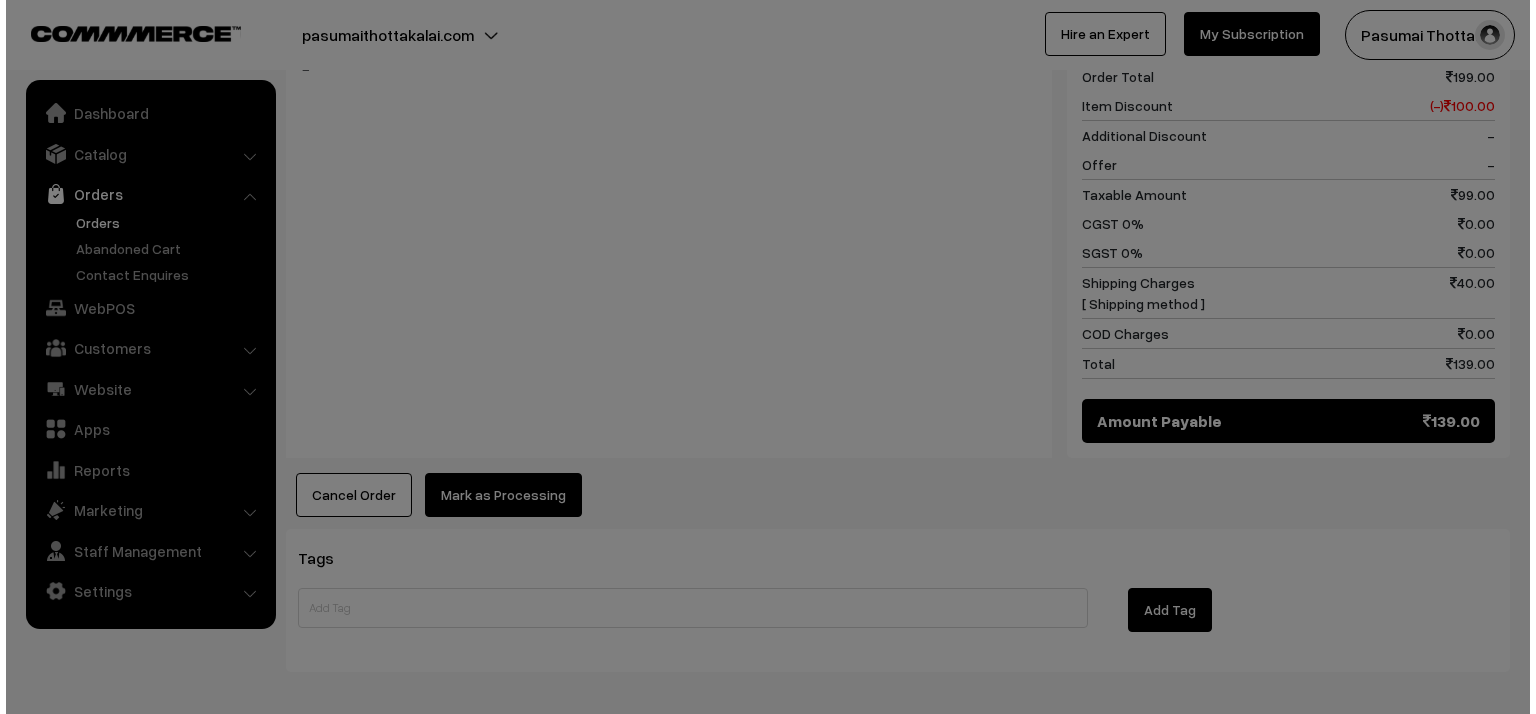 scroll, scrollTop: 881, scrollLeft: 0, axis: vertical 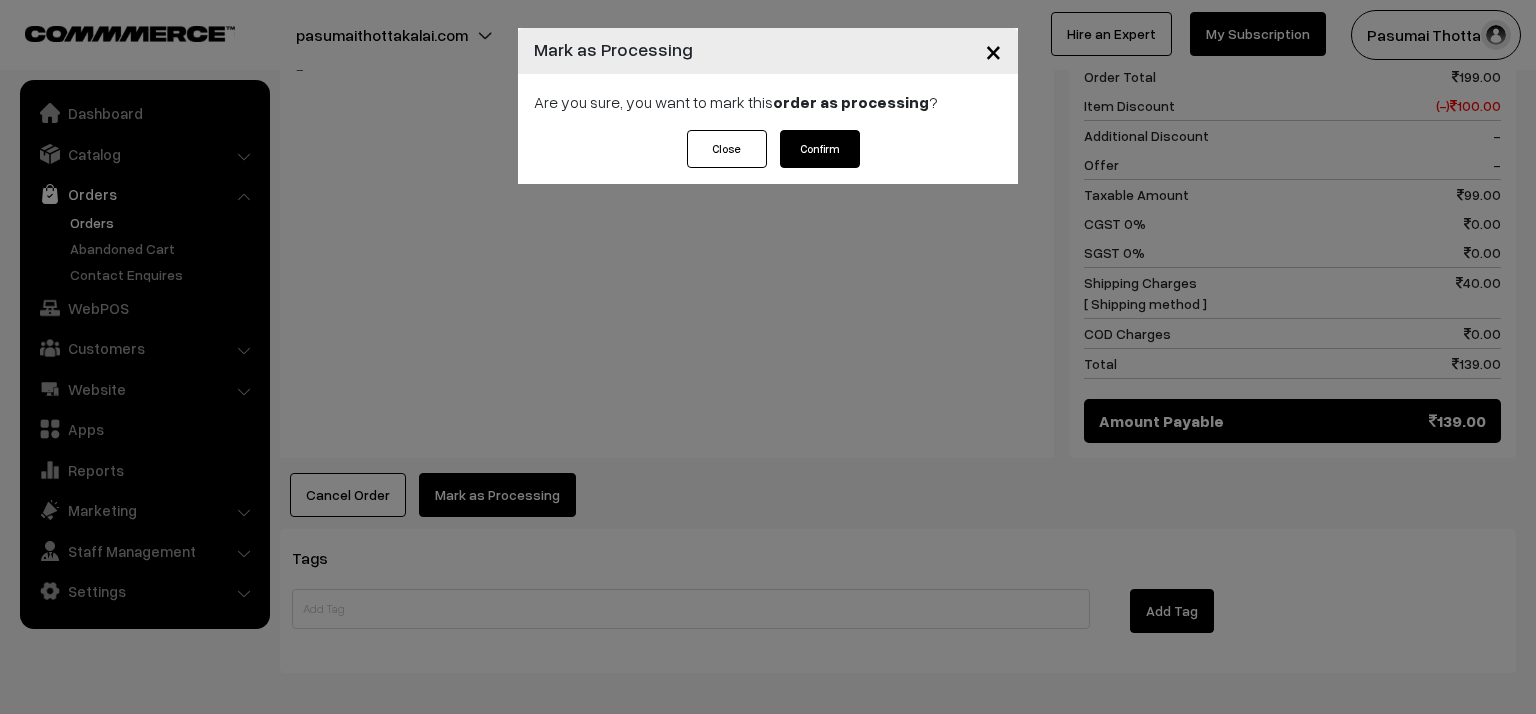 click on "Confirm" at bounding box center [820, 149] 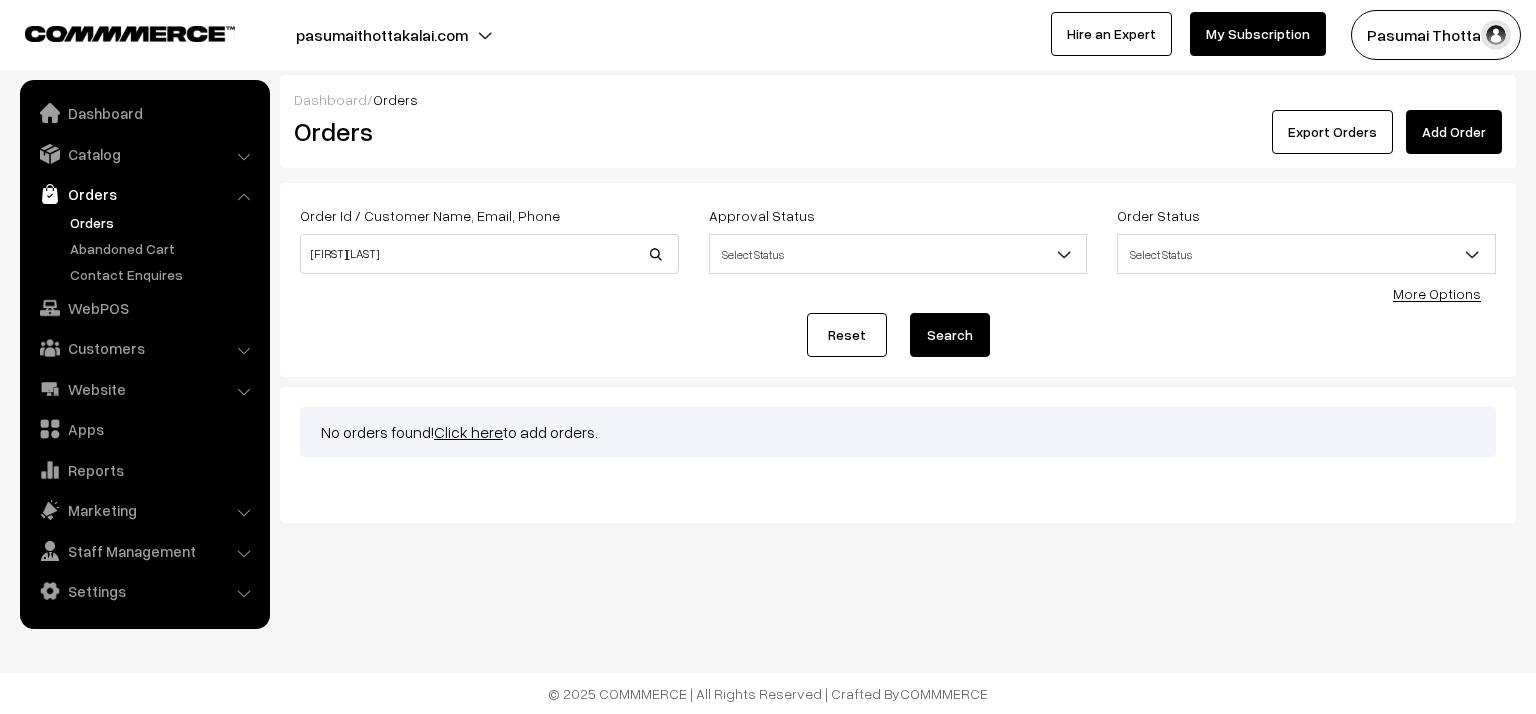 scroll, scrollTop: 0, scrollLeft: 0, axis: both 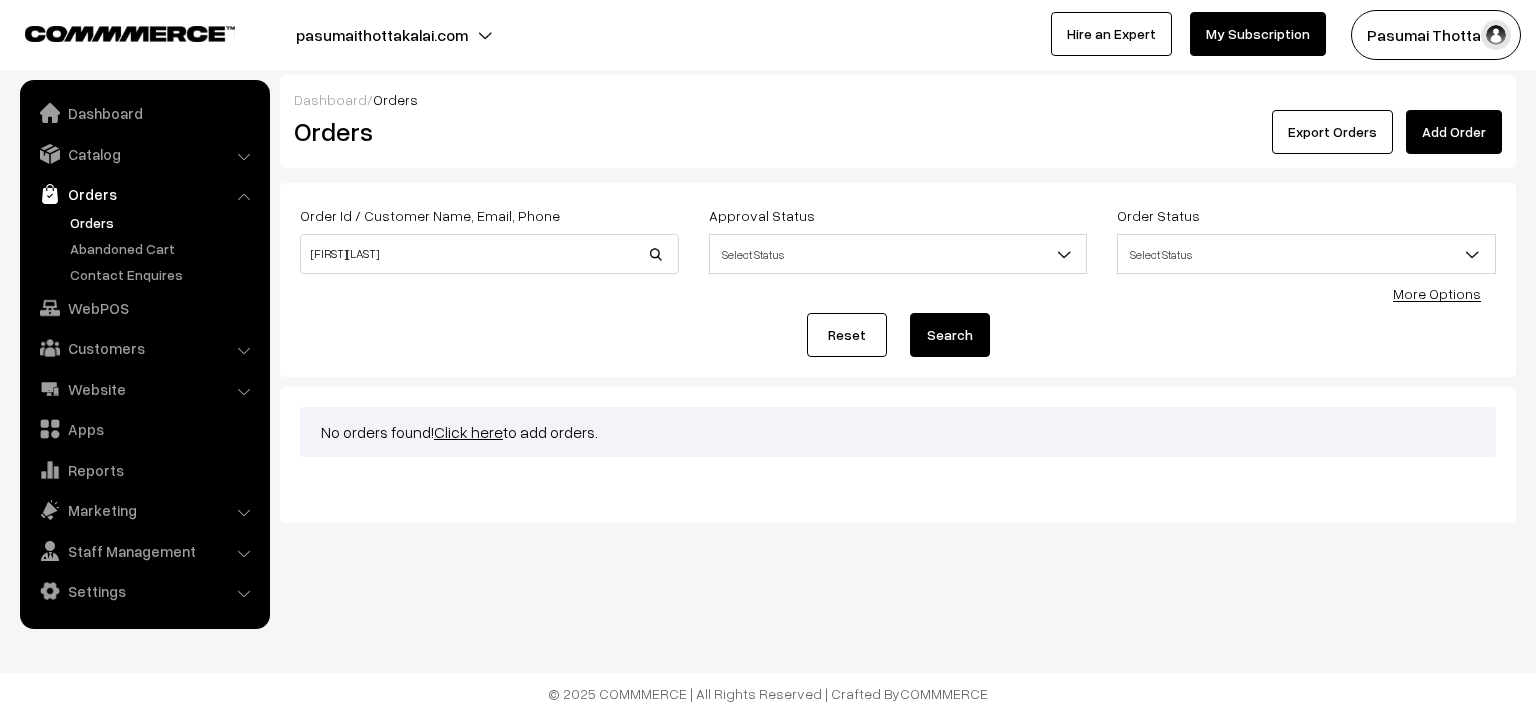 click on "Search" at bounding box center [950, 335] 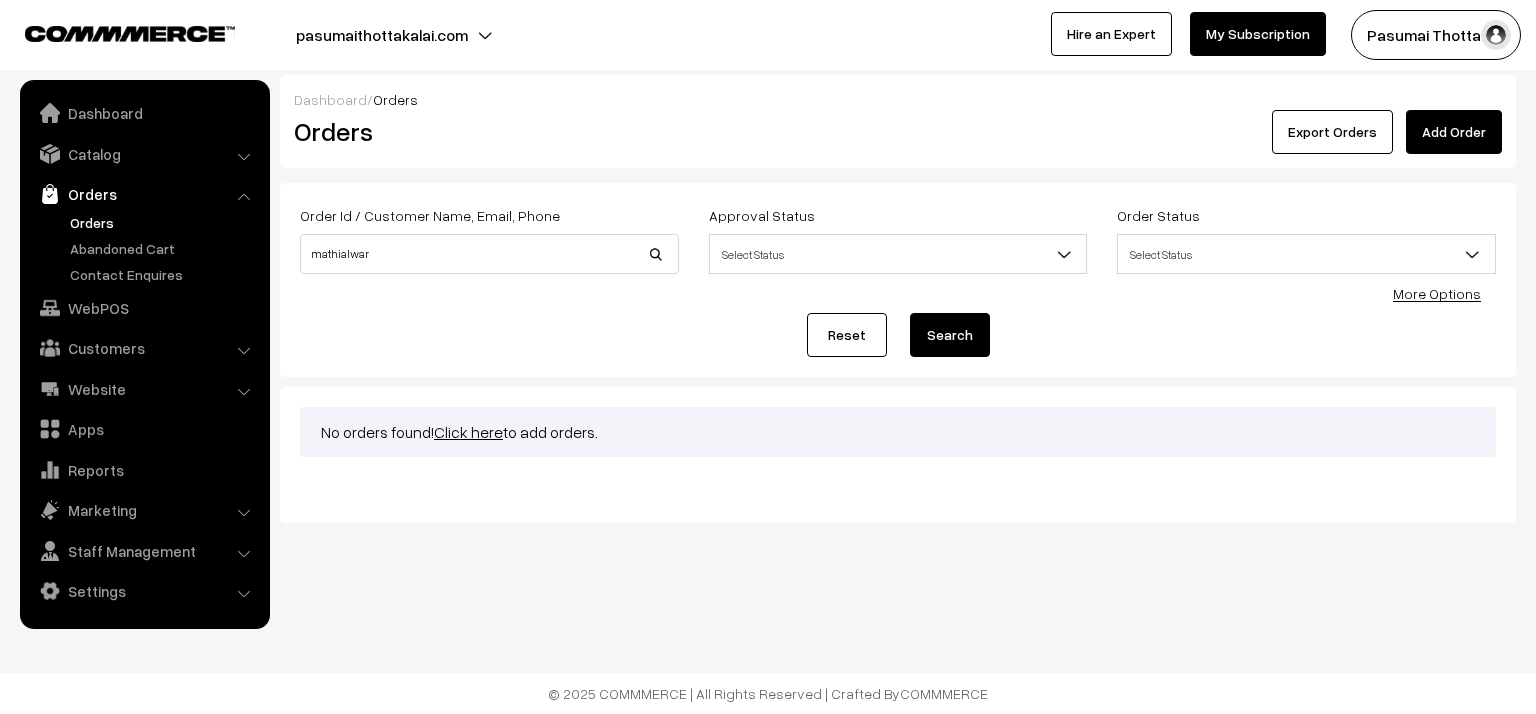 scroll, scrollTop: 0, scrollLeft: 0, axis: both 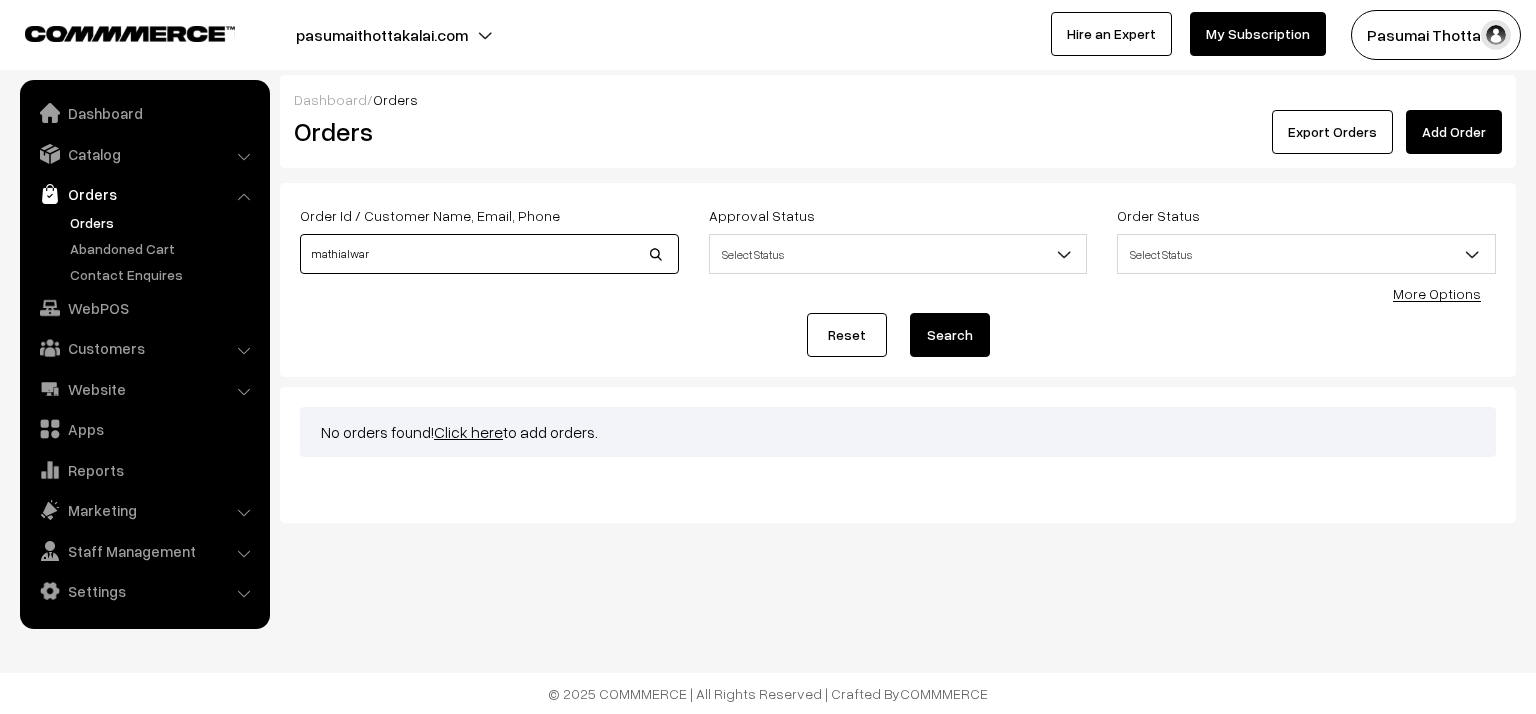 drag, startPoint x: 374, startPoint y: 256, endPoint x: 308, endPoint y: 246, distance: 66.75328 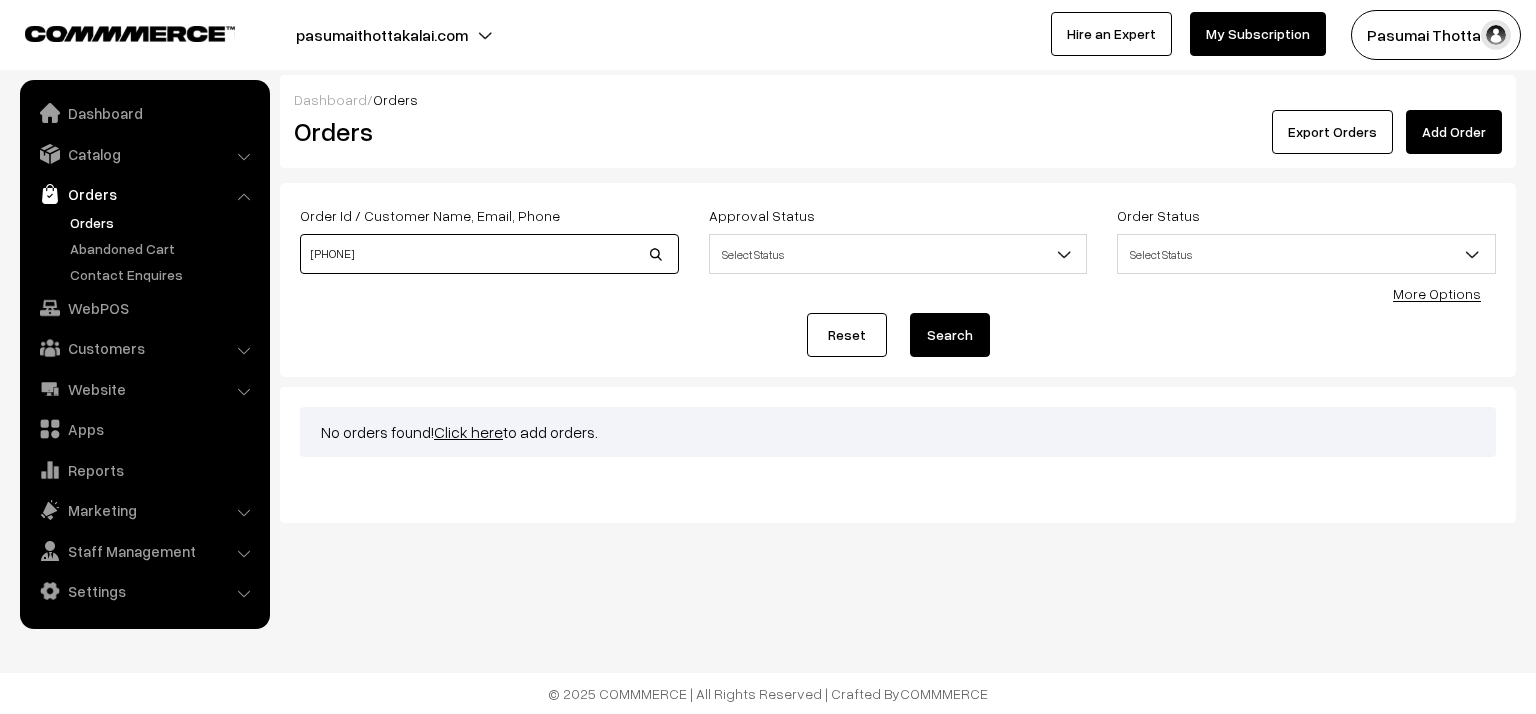 type on "[PHONE]" 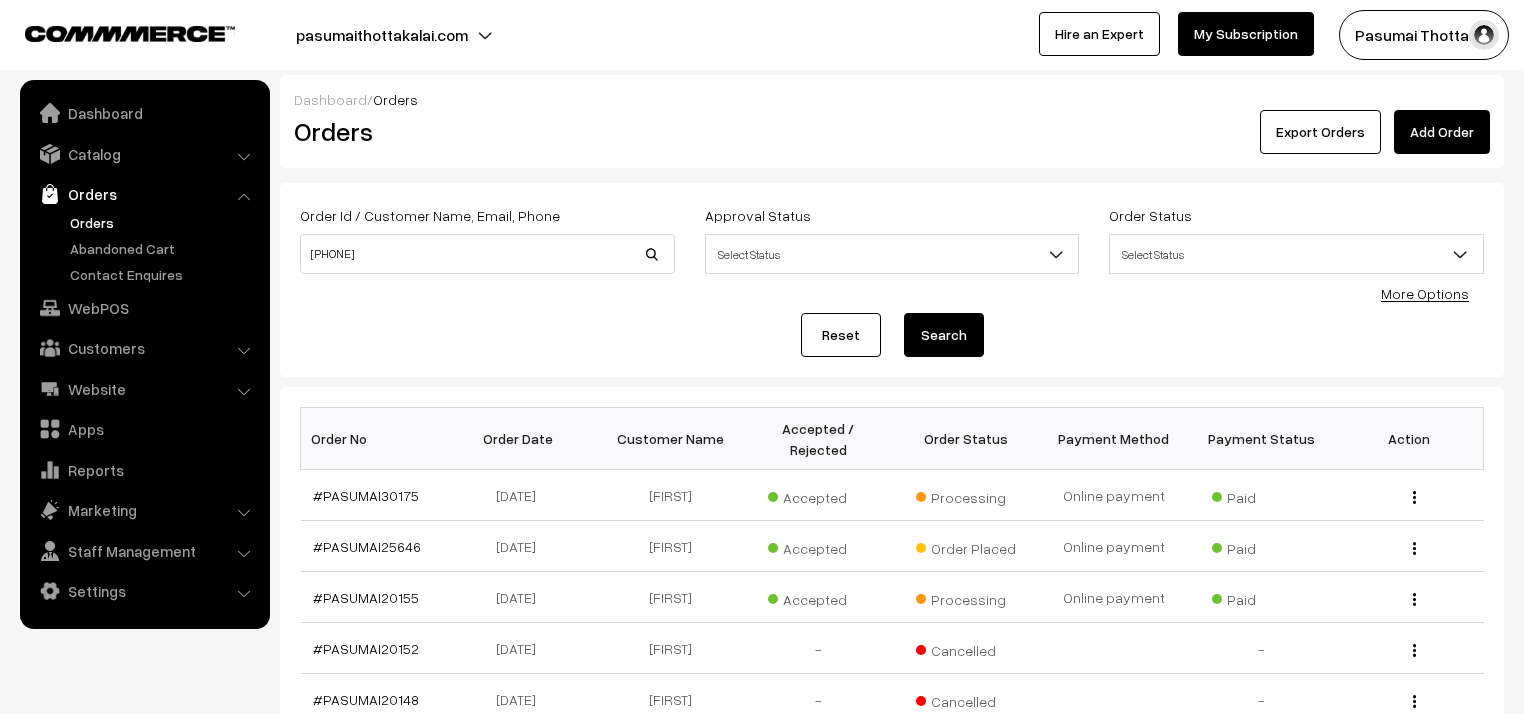 scroll, scrollTop: 0, scrollLeft: 0, axis: both 